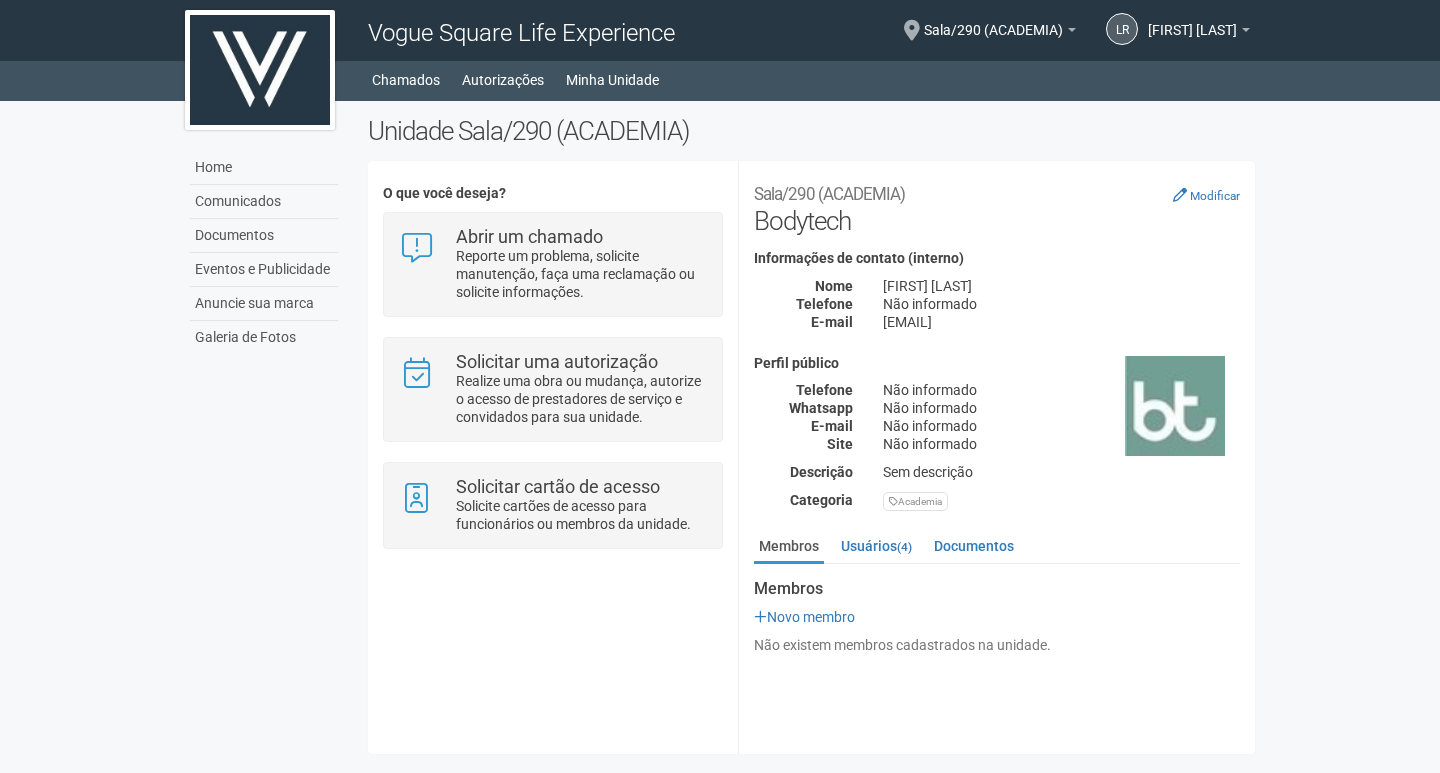 scroll, scrollTop: 0, scrollLeft: 0, axis: both 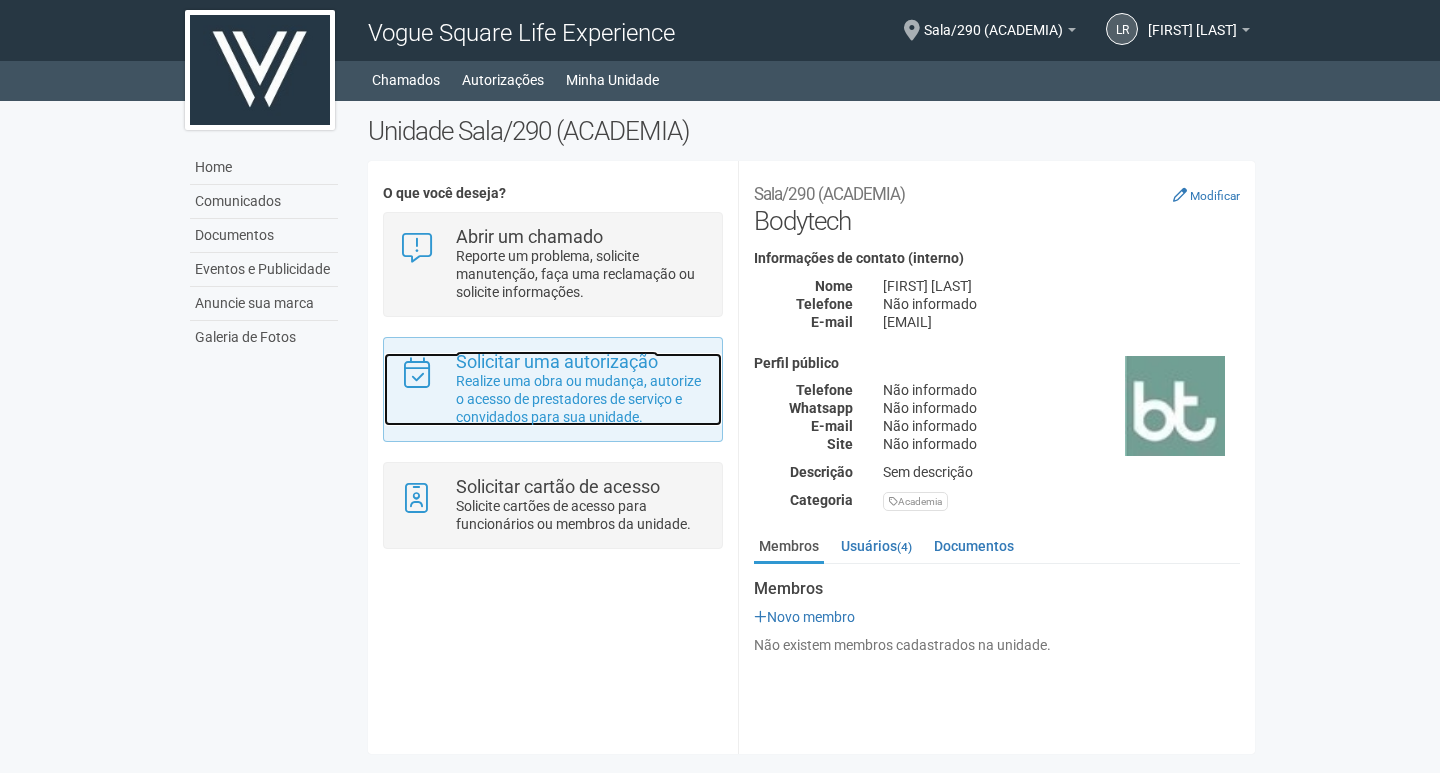 click on "Realize uma obra ou mudança, autorize o acesso de prestadores de serviço e convidados para sua unidade." at bounding box center [581, 399] 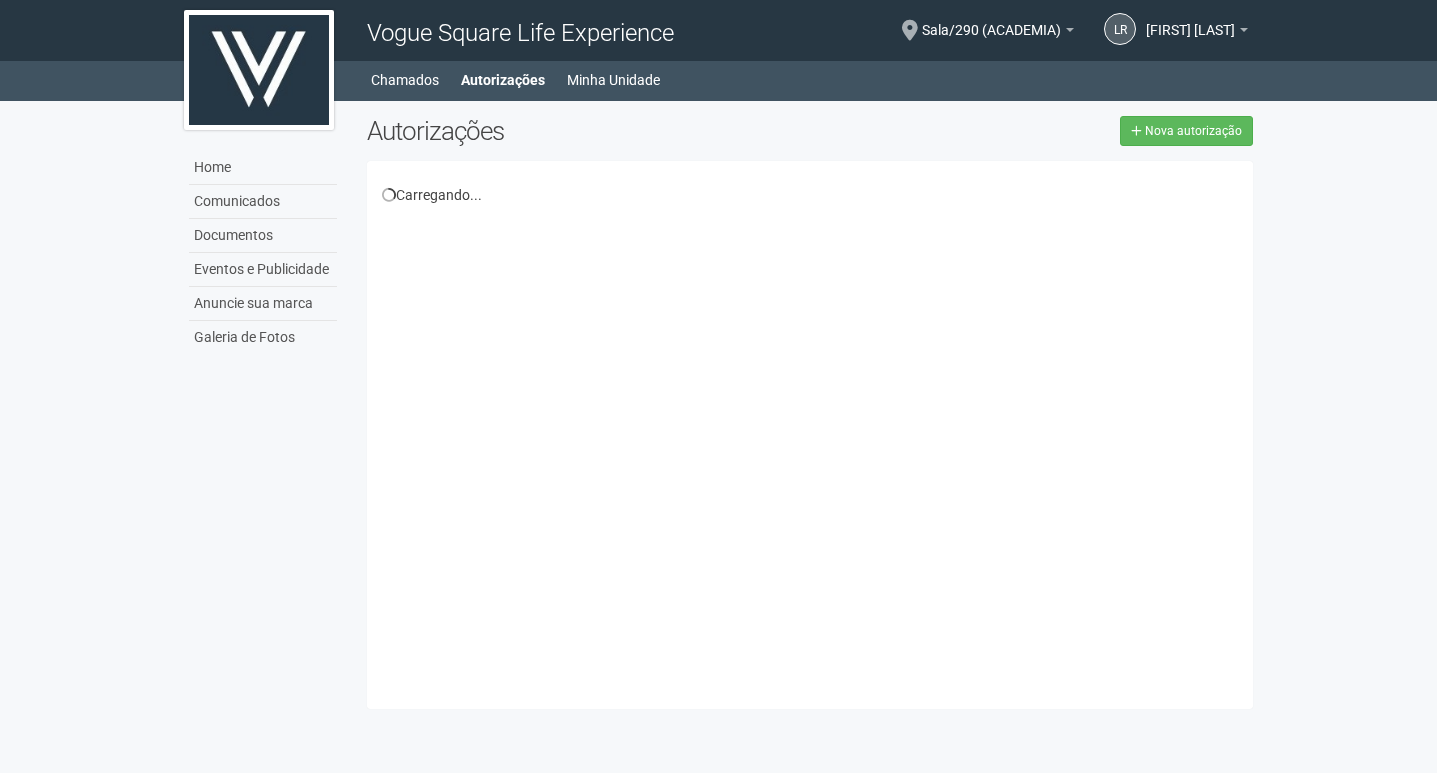 scroll, scrollTop: 0, scrollLeft: 0, axis: both 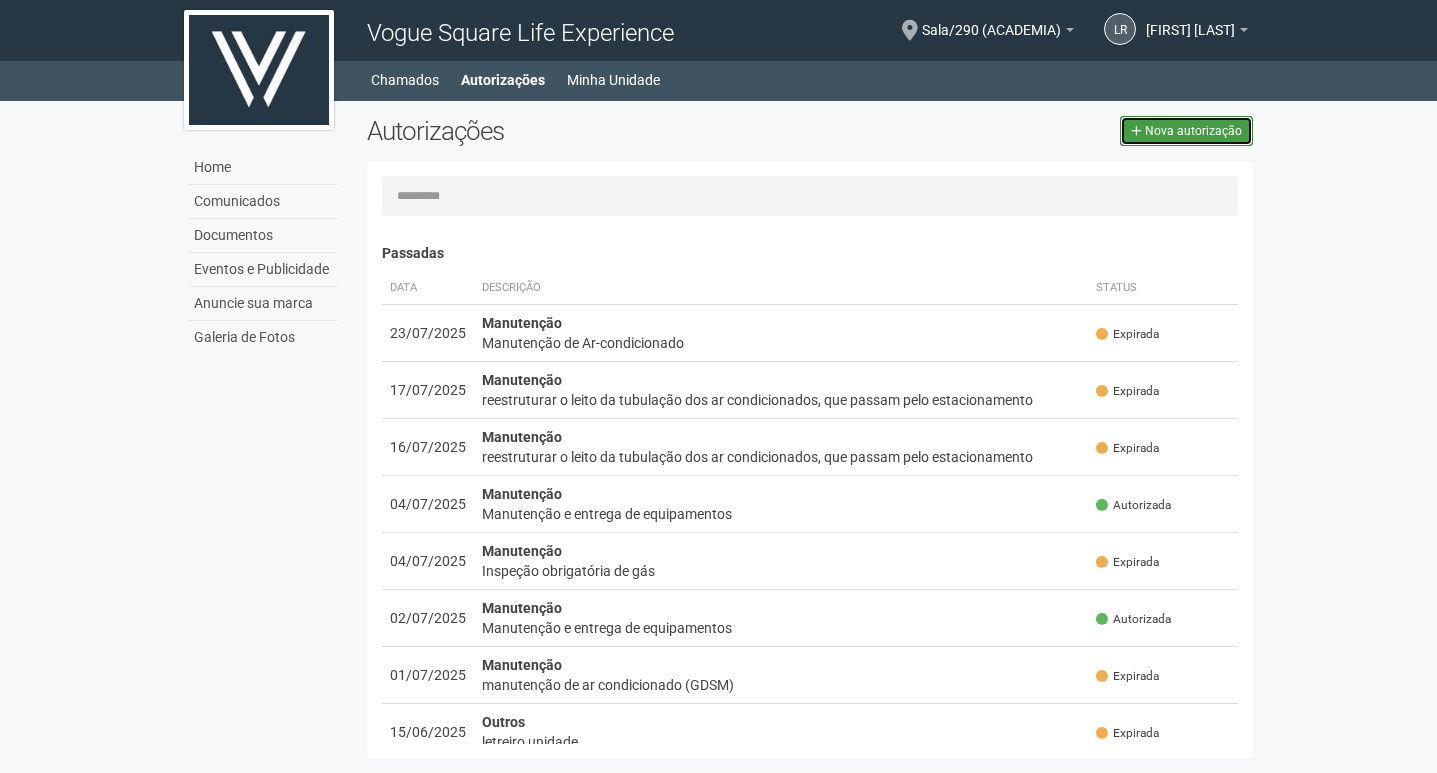 click on "Nova autorização" at bounding box center [1186, 131] 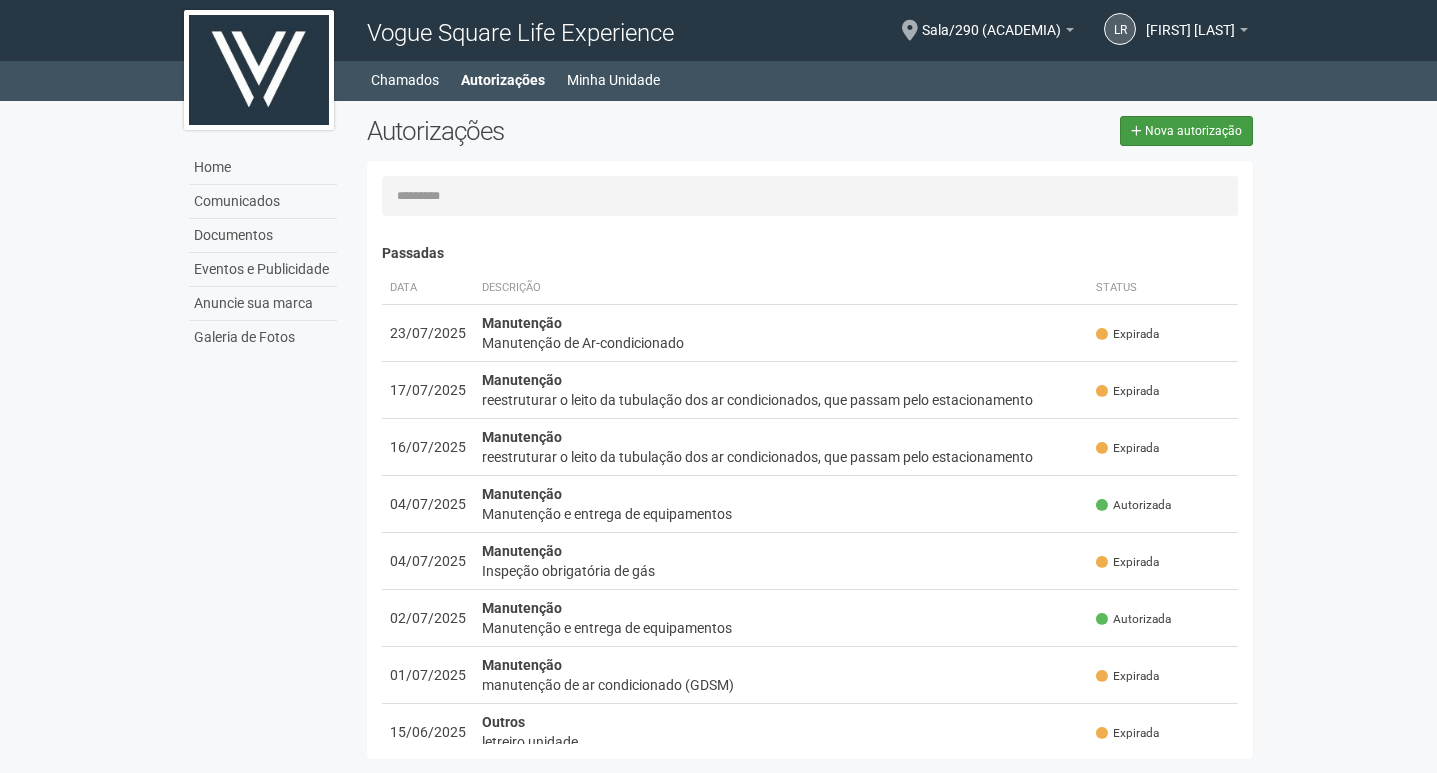 select on "**" 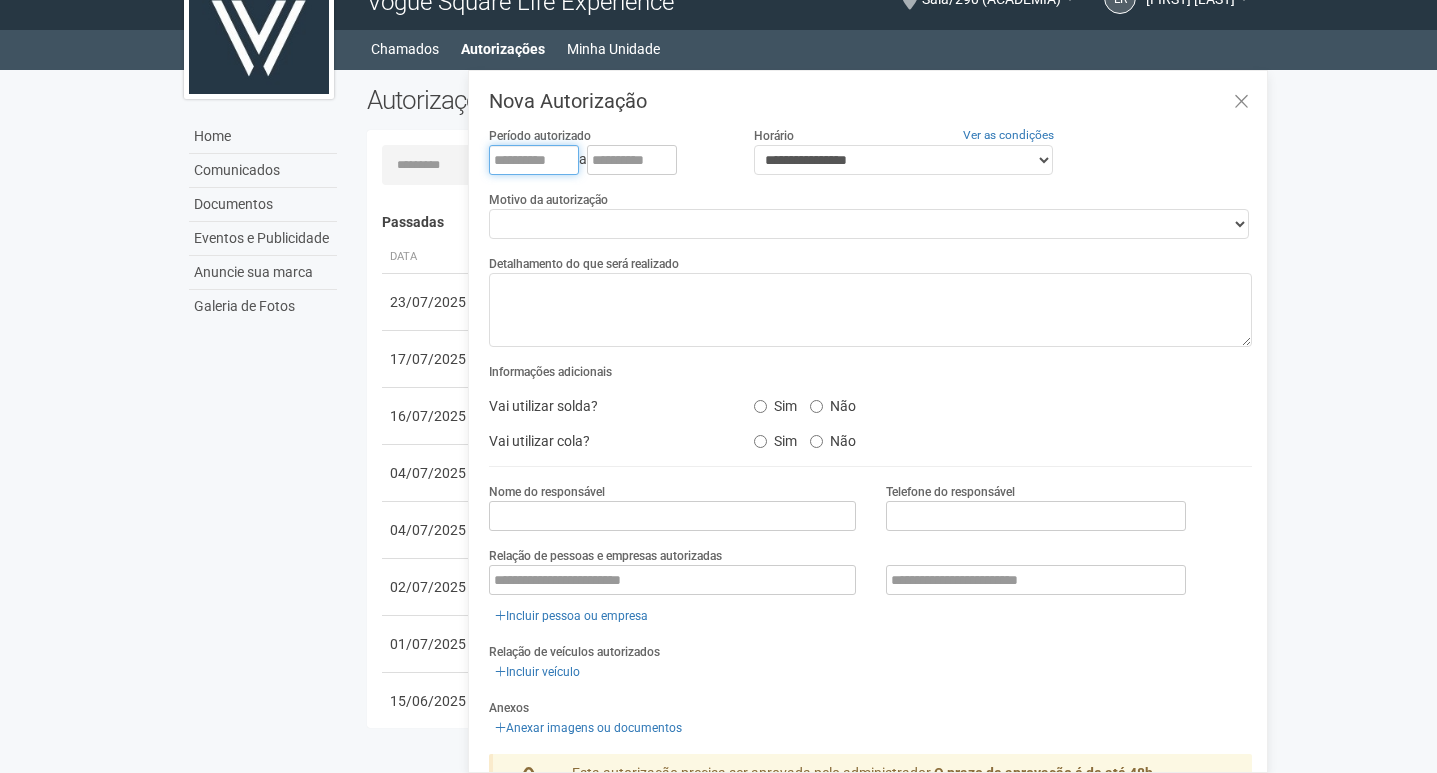 click at bounding box center [534, 160] 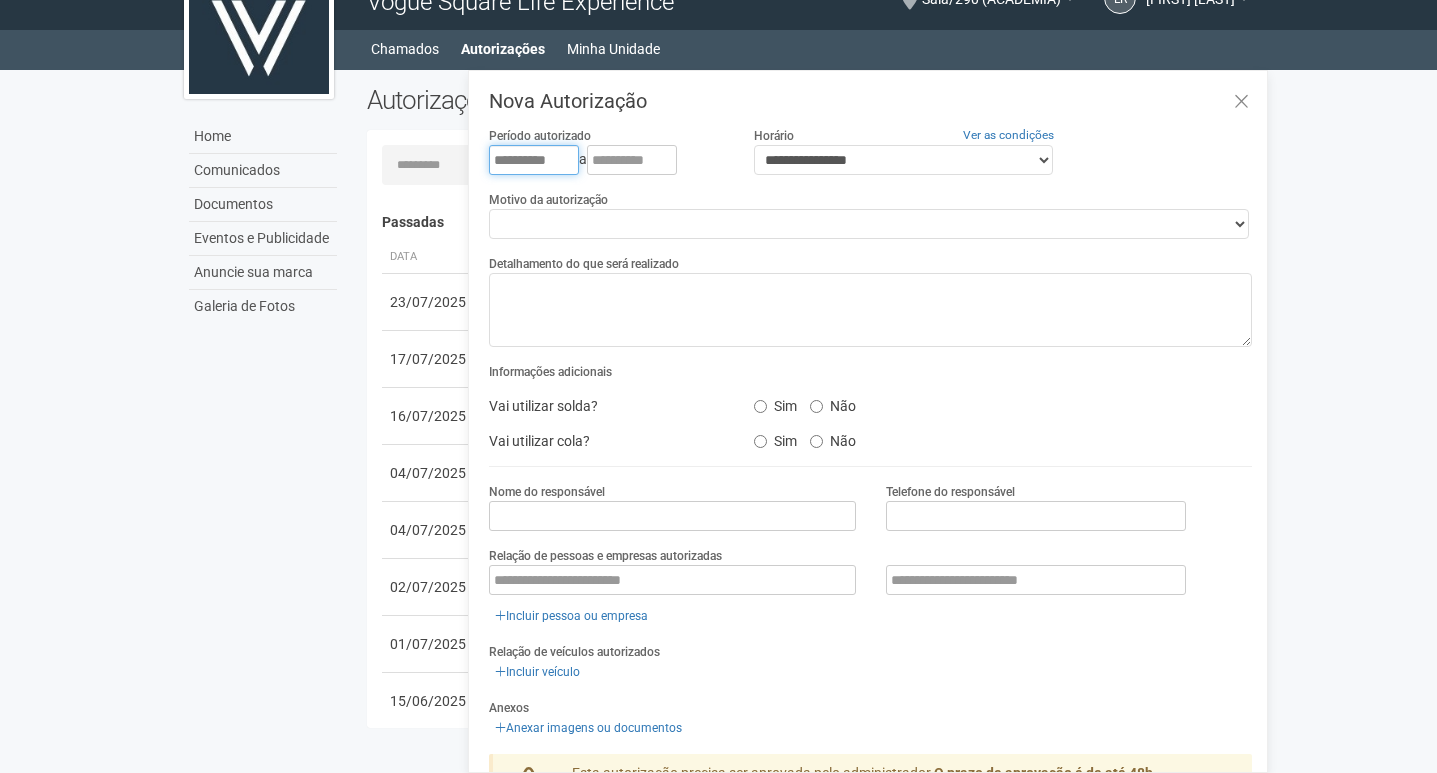 type on "**********" 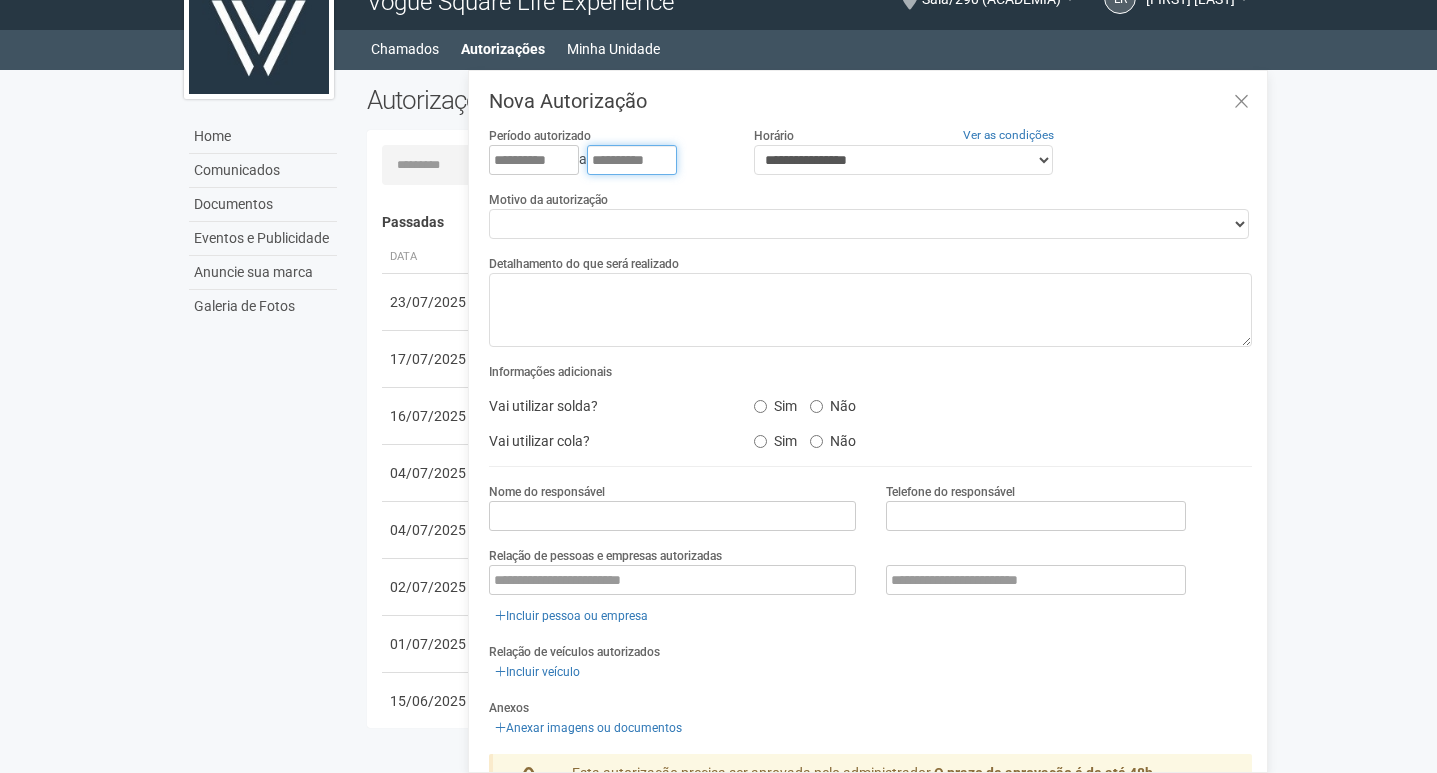 type on "**********" 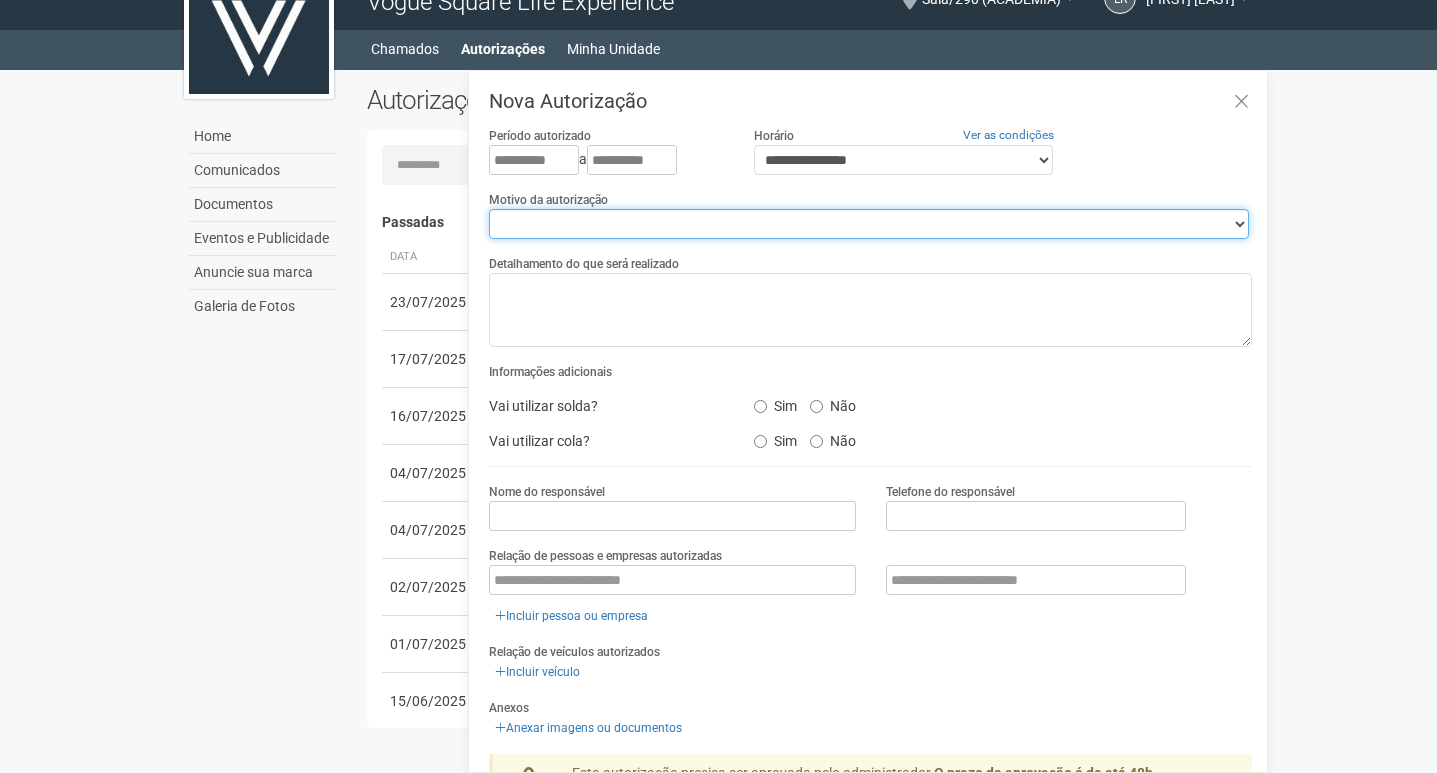 click on "**********" at bounding box center [869, 224] 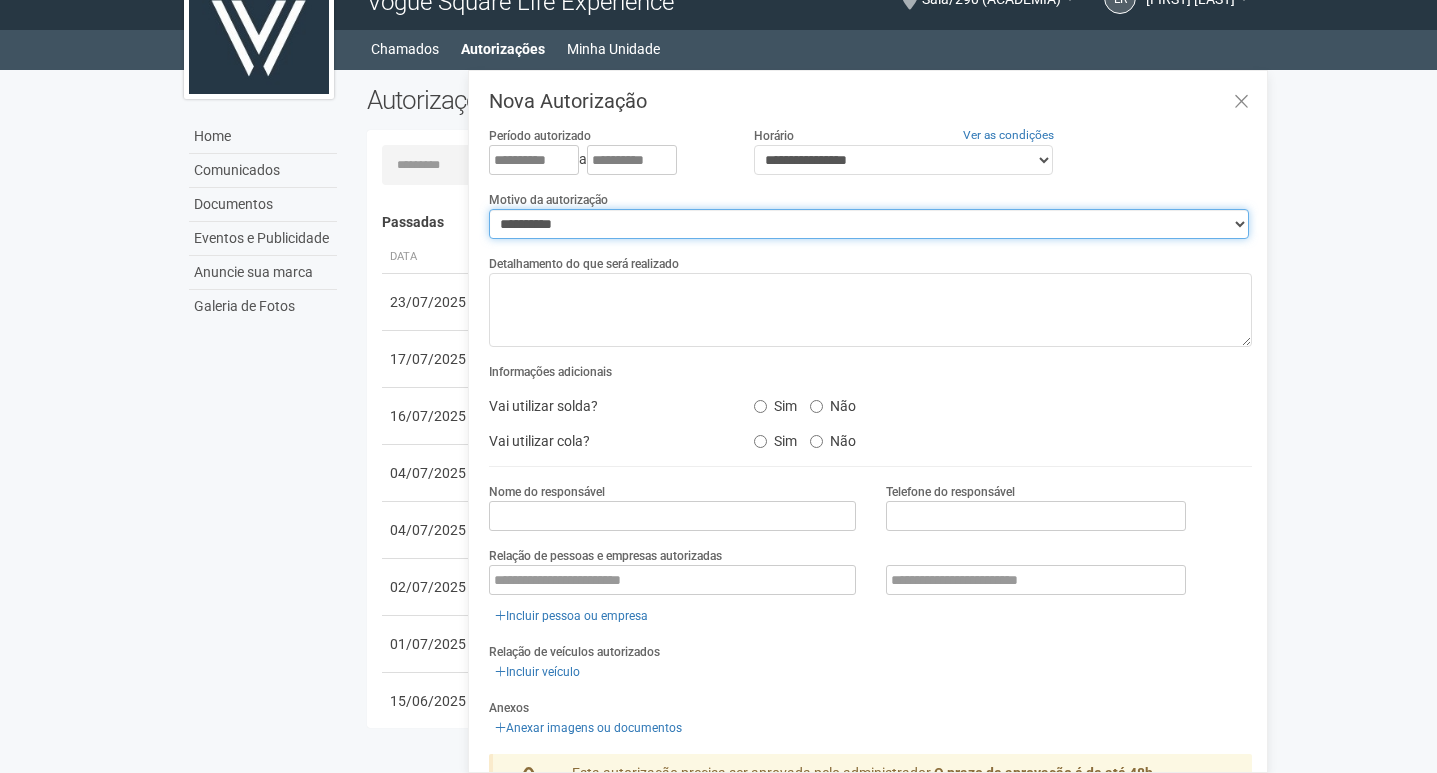 click on "**********" at bounding box center [869, 224] 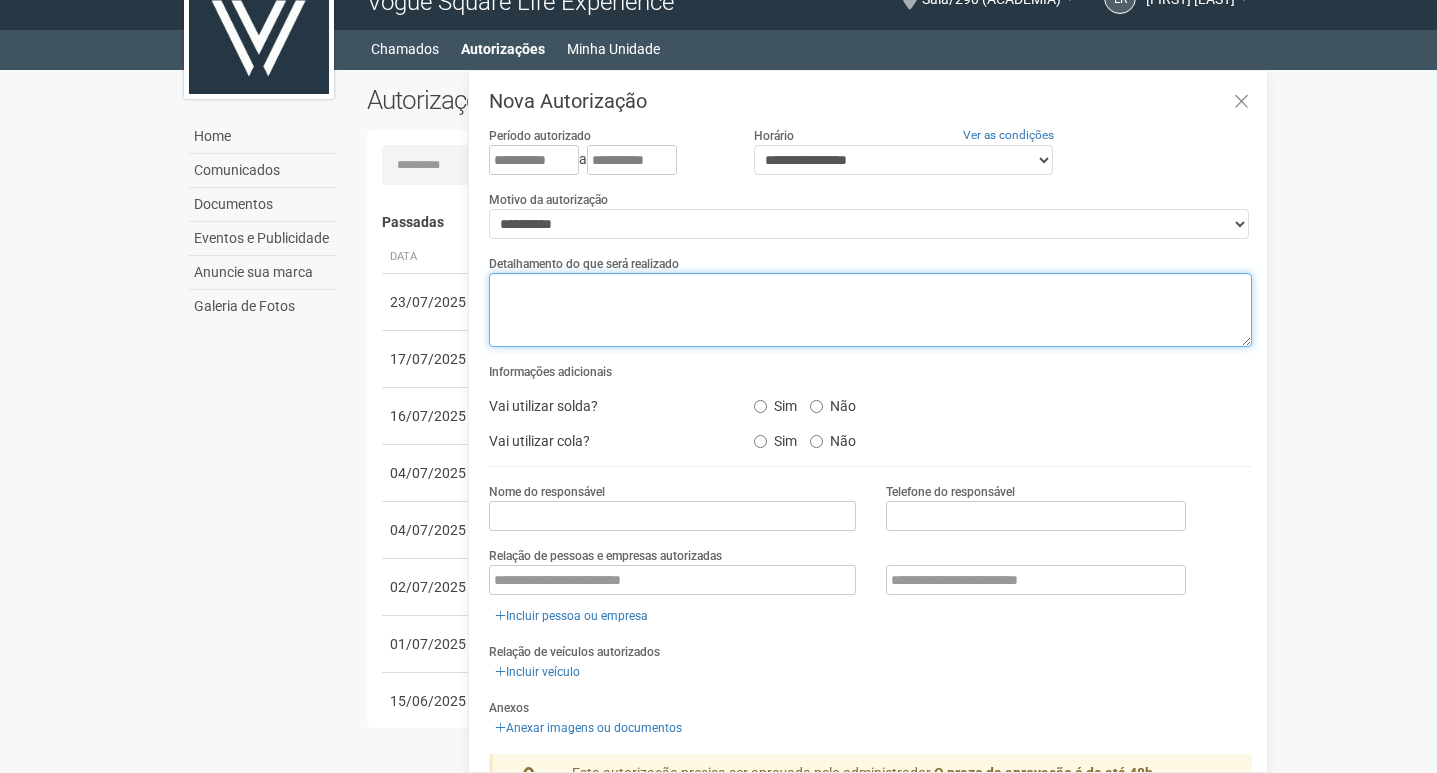 click at bounding box center [870, 310] 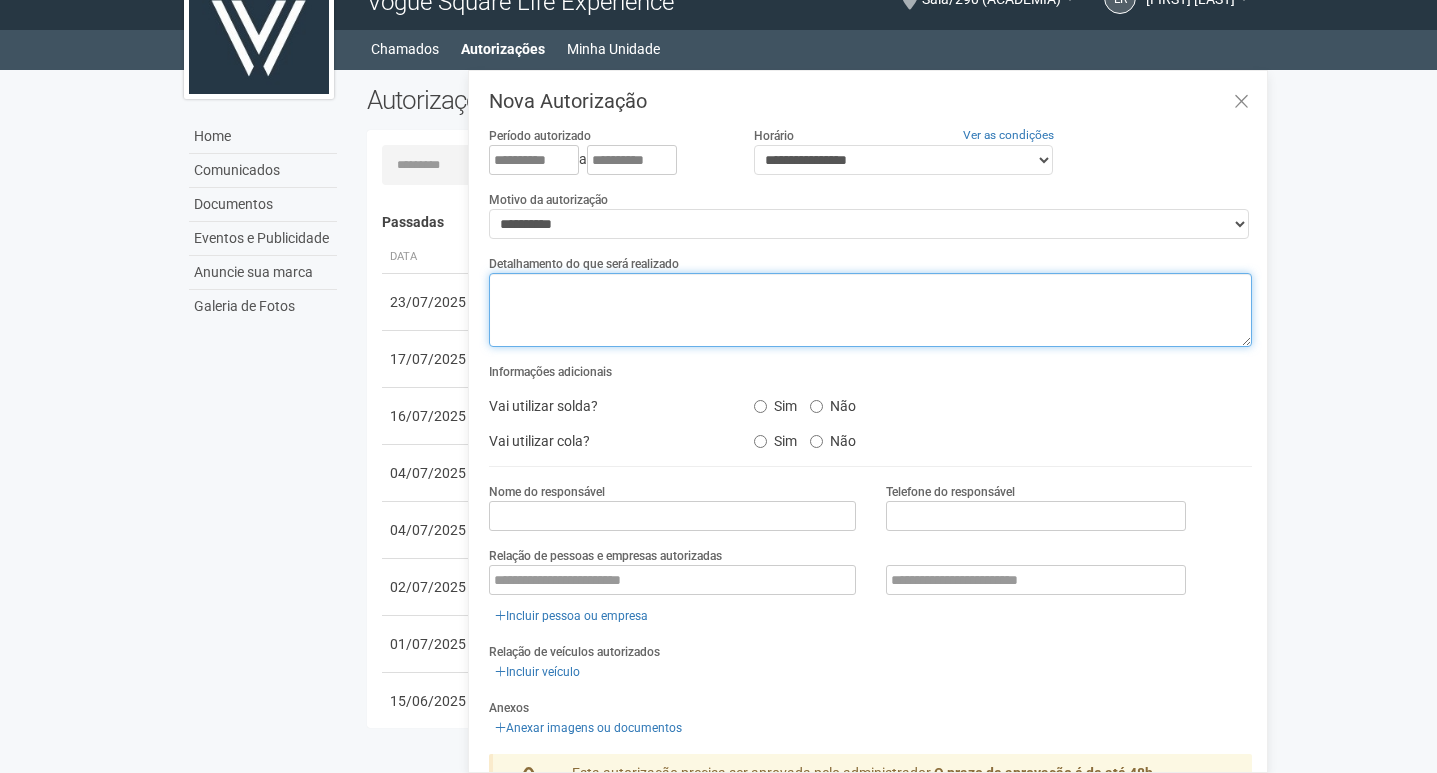 paste on "**********" 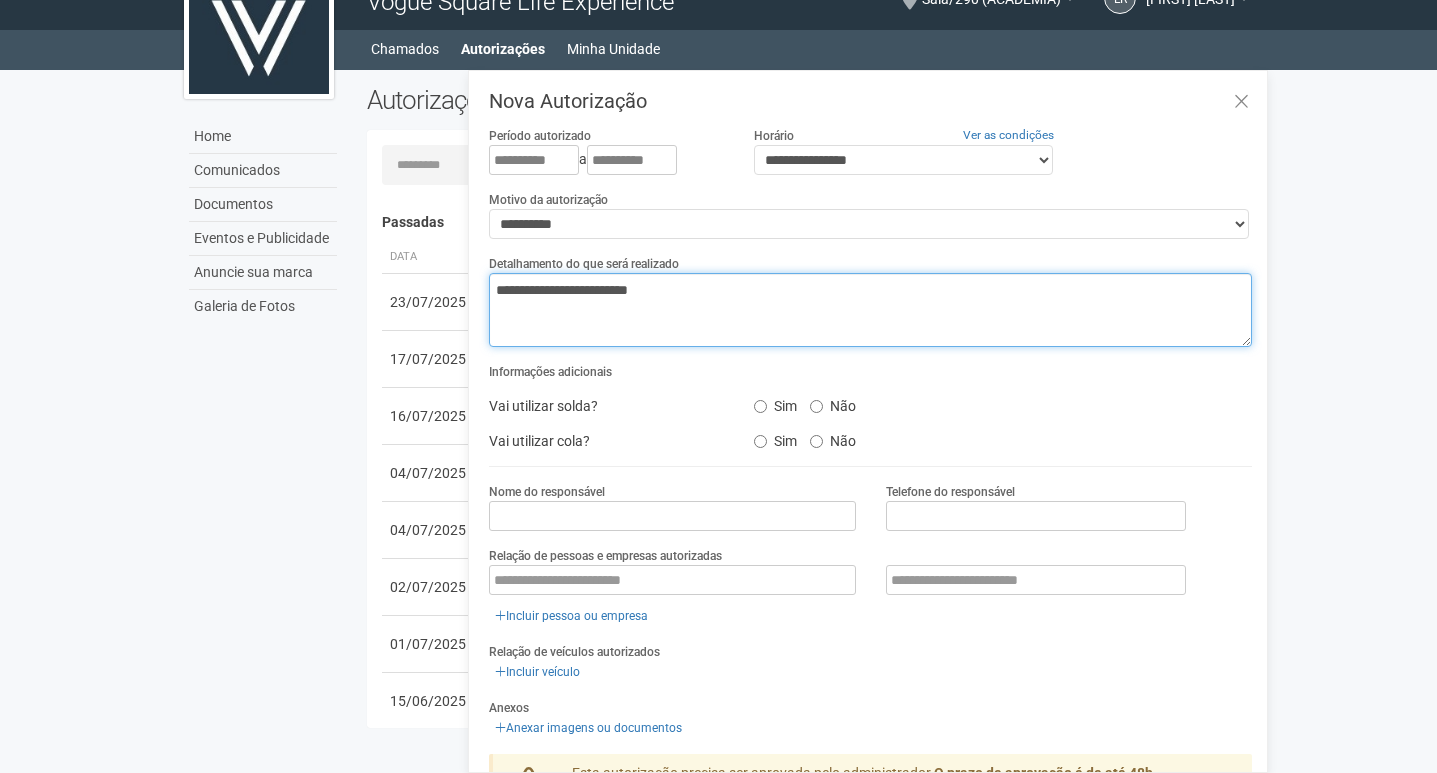type on "**********" 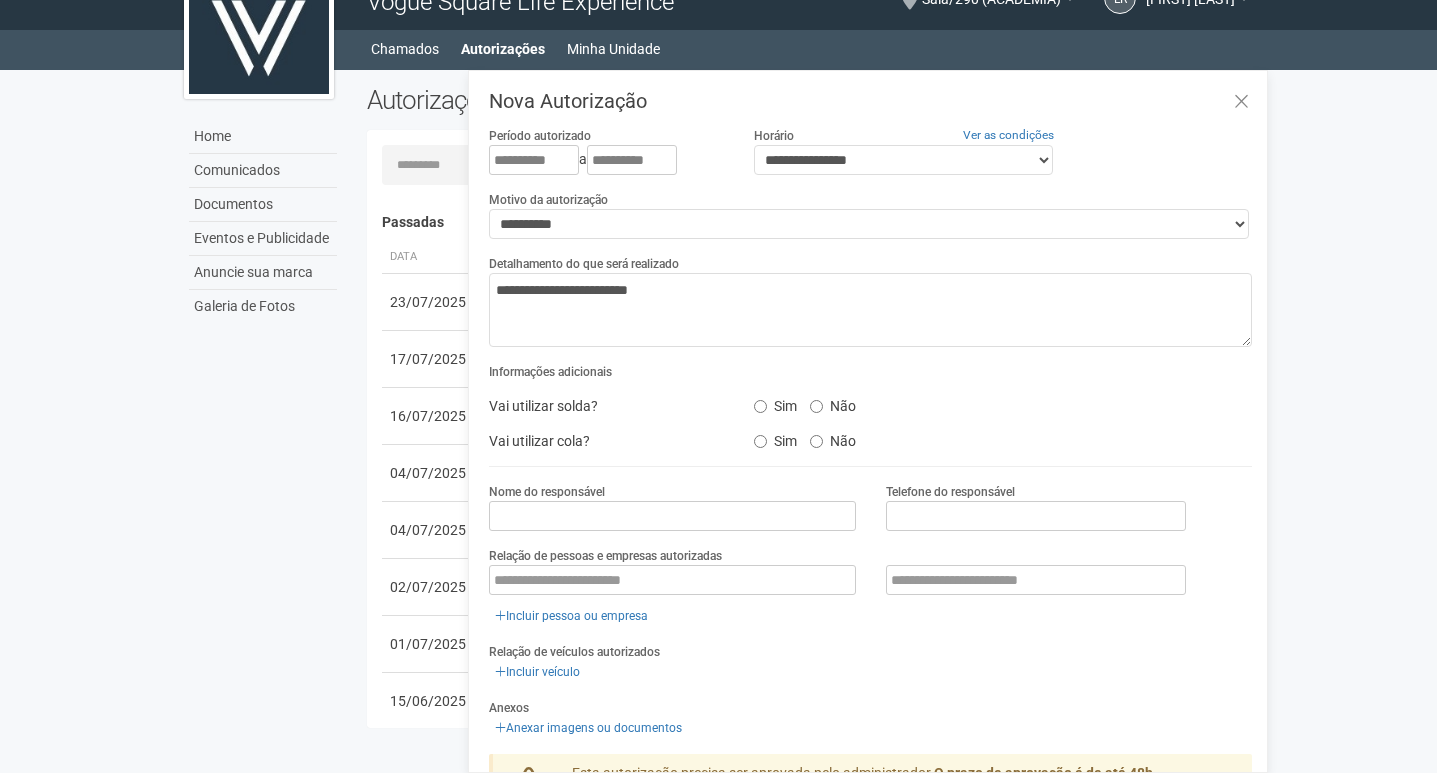 click on "Não" at bounding box center (833, 403) 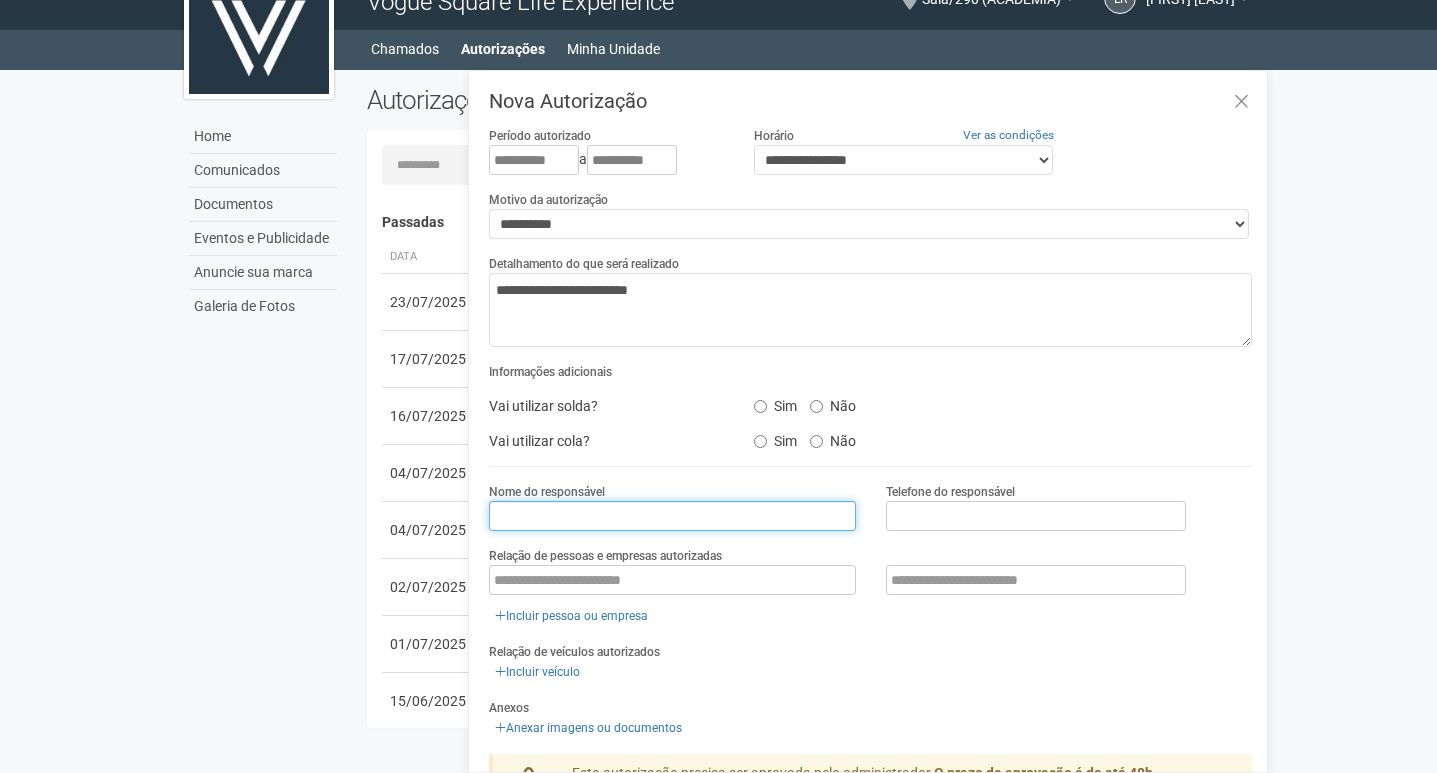 click at bounding box center [672, 516] 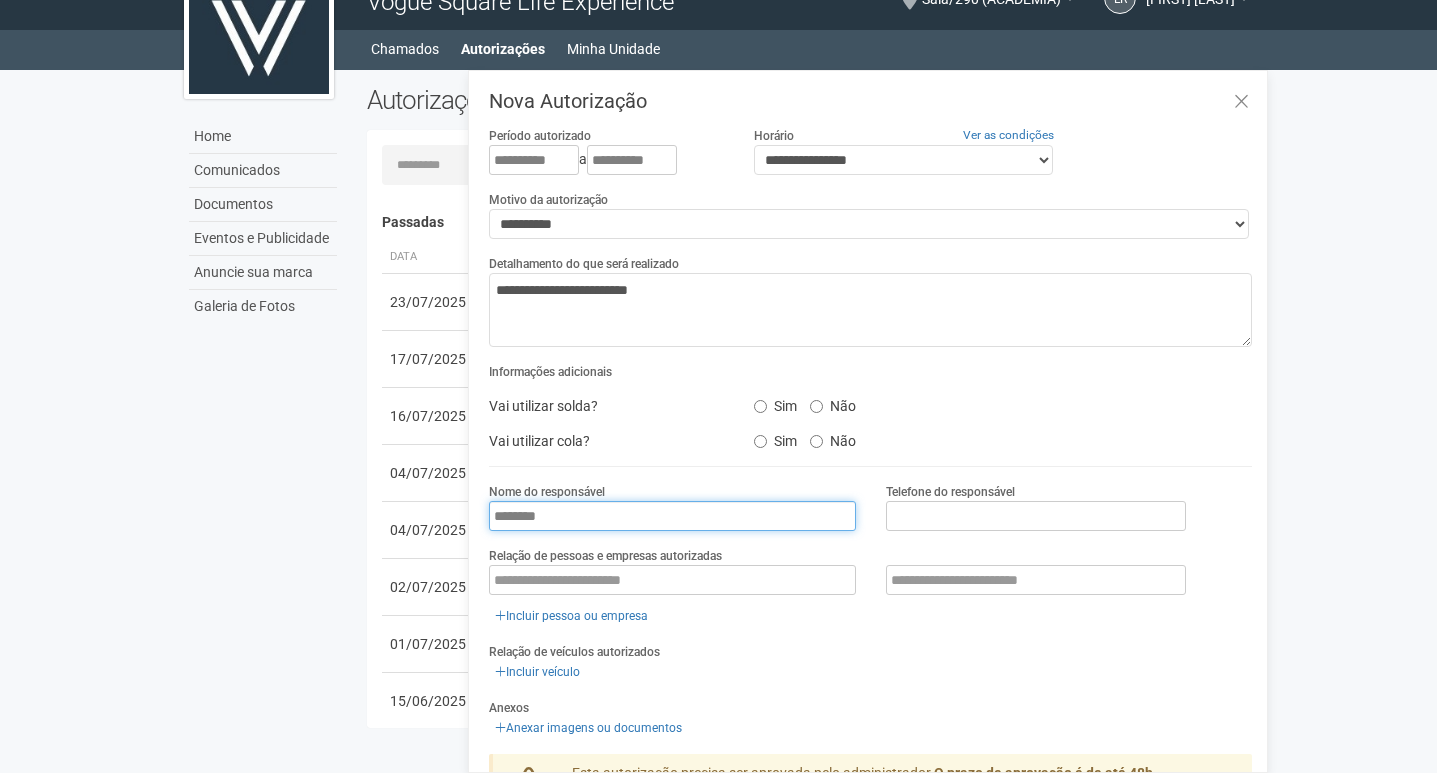 type on "*******" 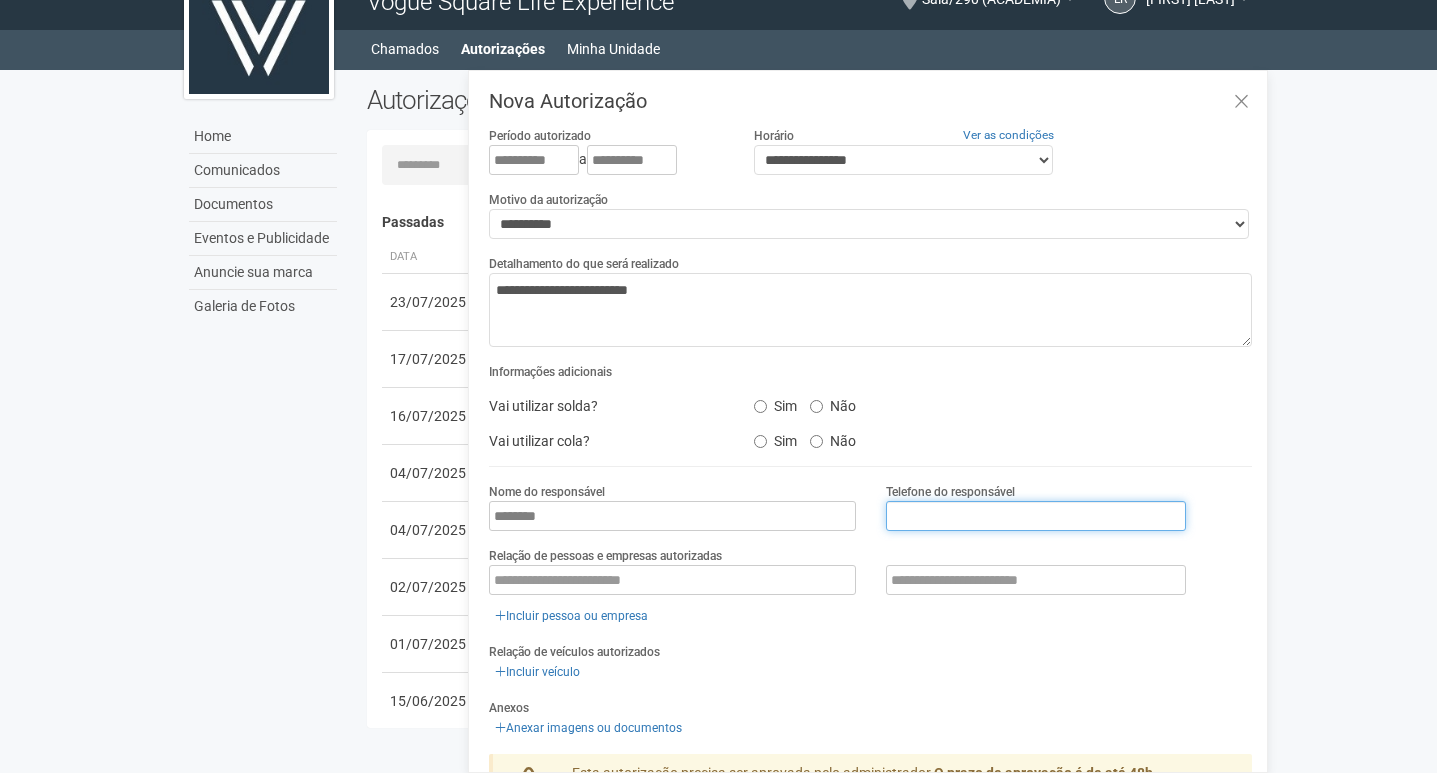 click at bounding box center (1036, 516) 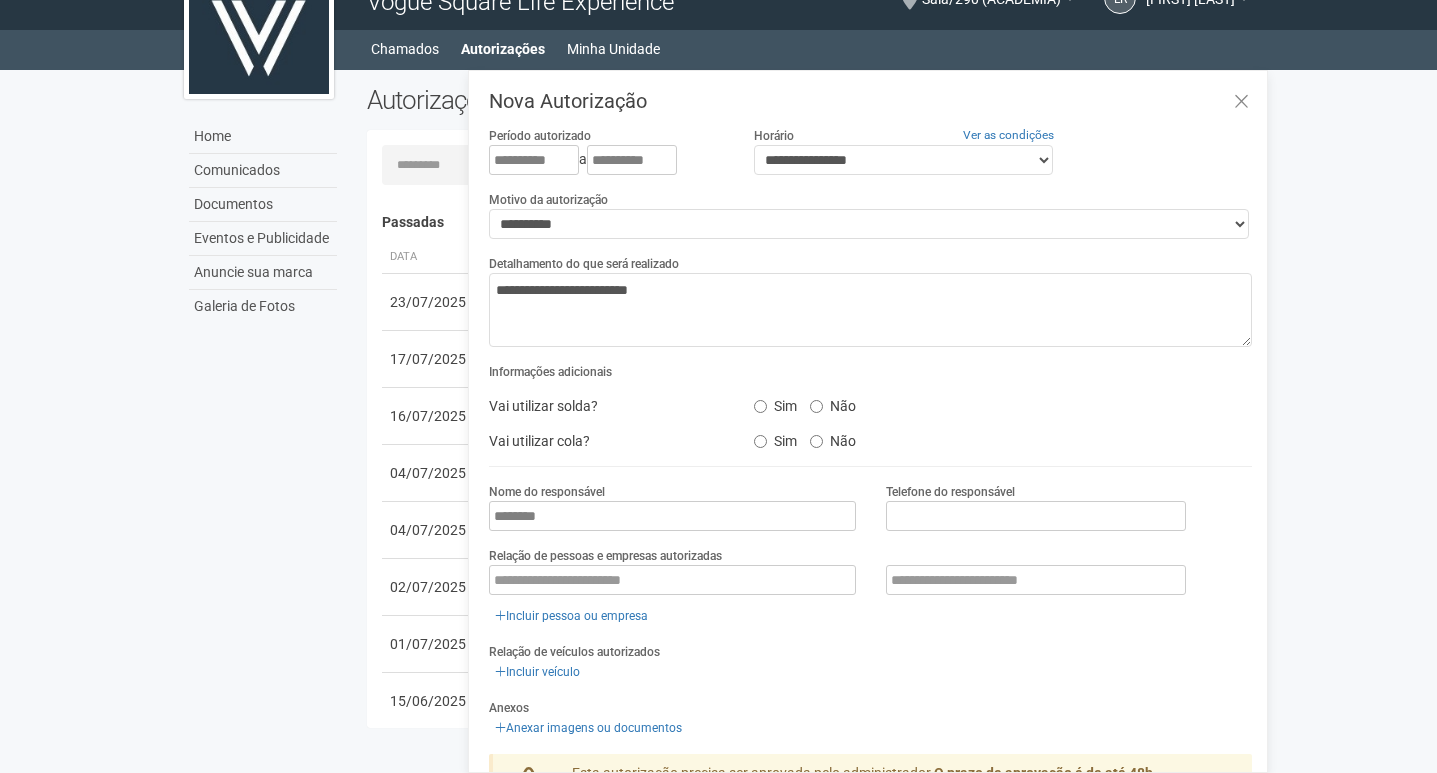 drag, startPoint x: 1002, startPoint y: 520, endPoint x: 955, endPoint y: 539, distance: 50.695168 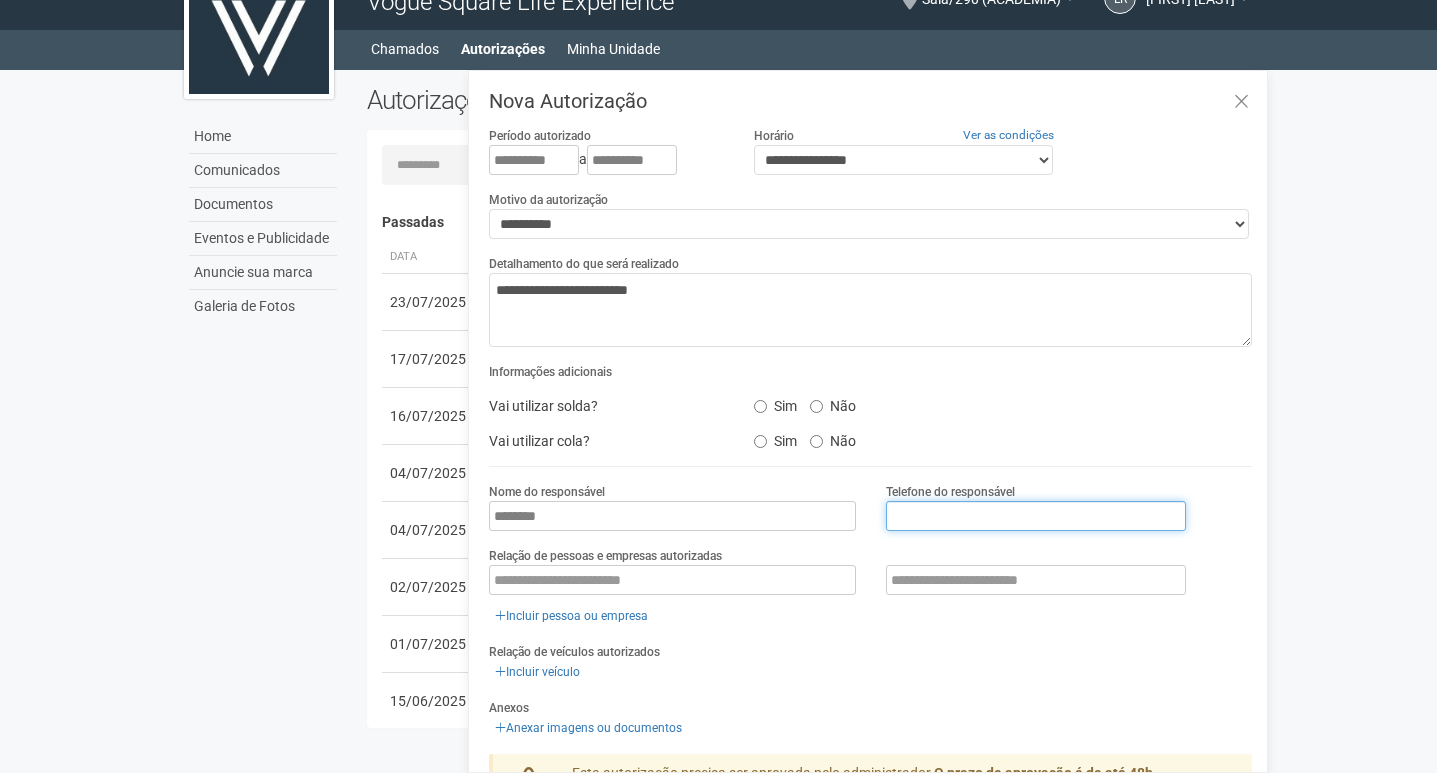 click at bounding box center [1036, 516] 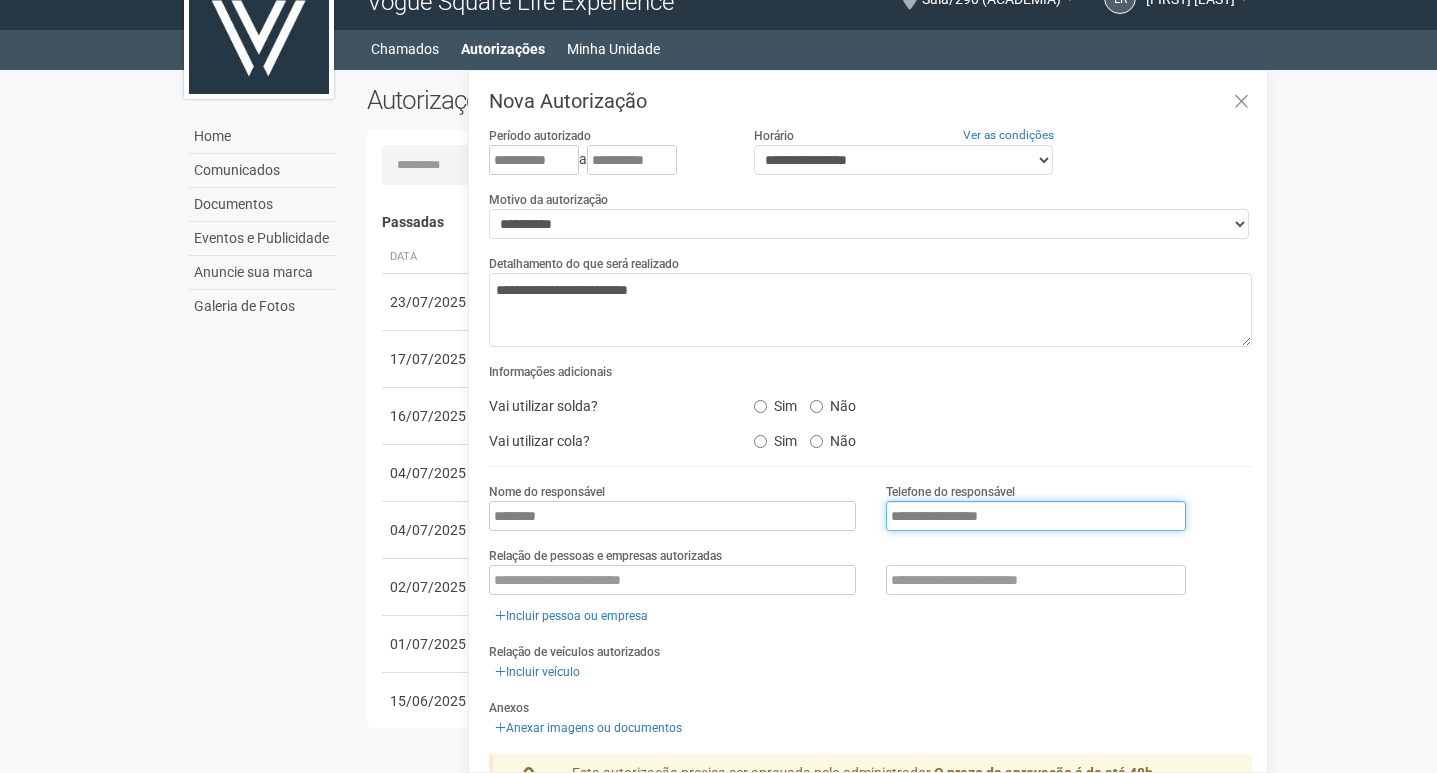 type on "**********" 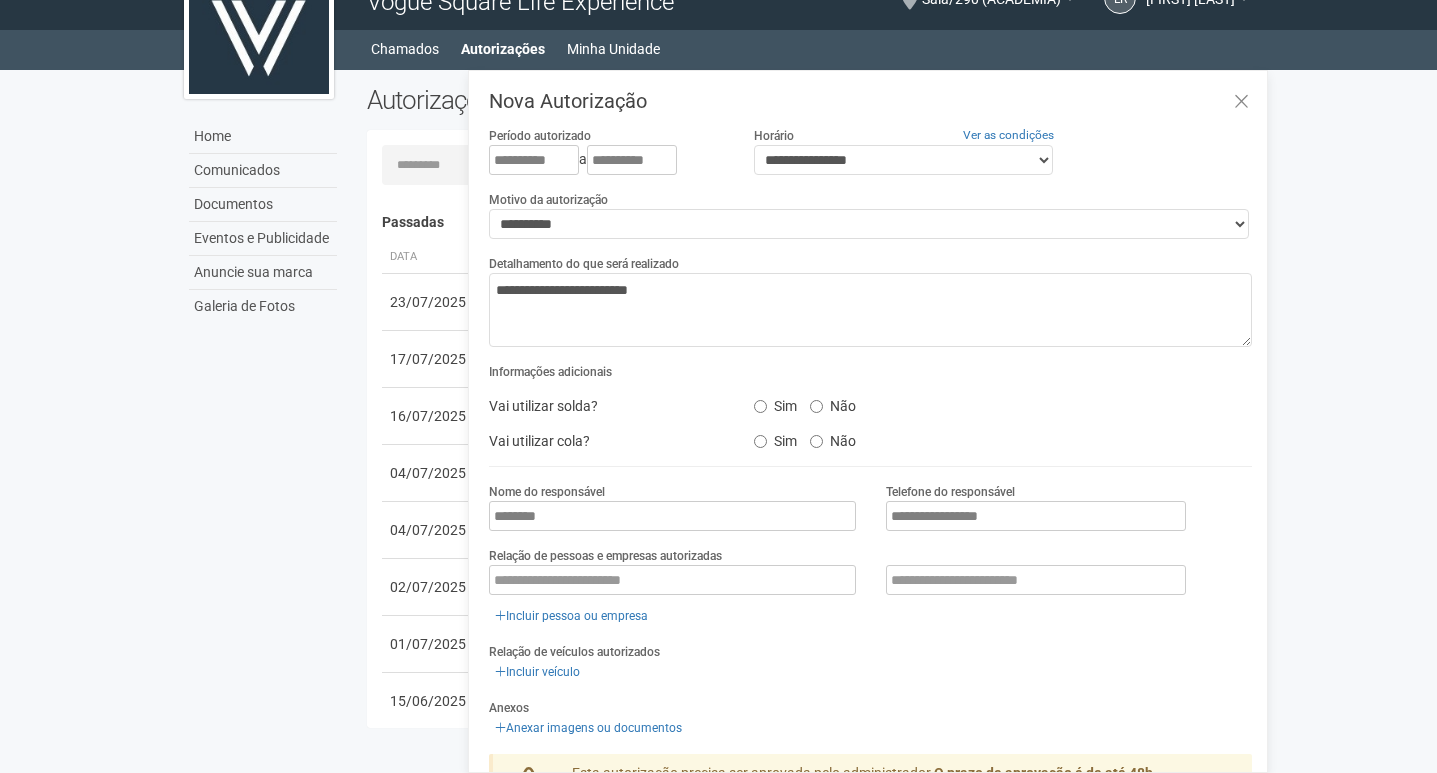 click on "Nova Autorização
Período autorizado
[MASKED]
a
[MASKED]
Horário
Ver as condições
[MASKED]
[MASKED]
[MASKED]
Motivo da autorização
[MASKED] [MASKED] [MASKED] [MASKED] [MASKED] [MASKED]
Detalhamento do que será realizado
[MASKED]
Informações adicionais
Vai utilizar solda?
Sim
Não
Vai utilizar cola?
Sim
Não
Nome do responsável
[MASKED]
Telefone do responsável Anexos" at bounding box center (870, 500) 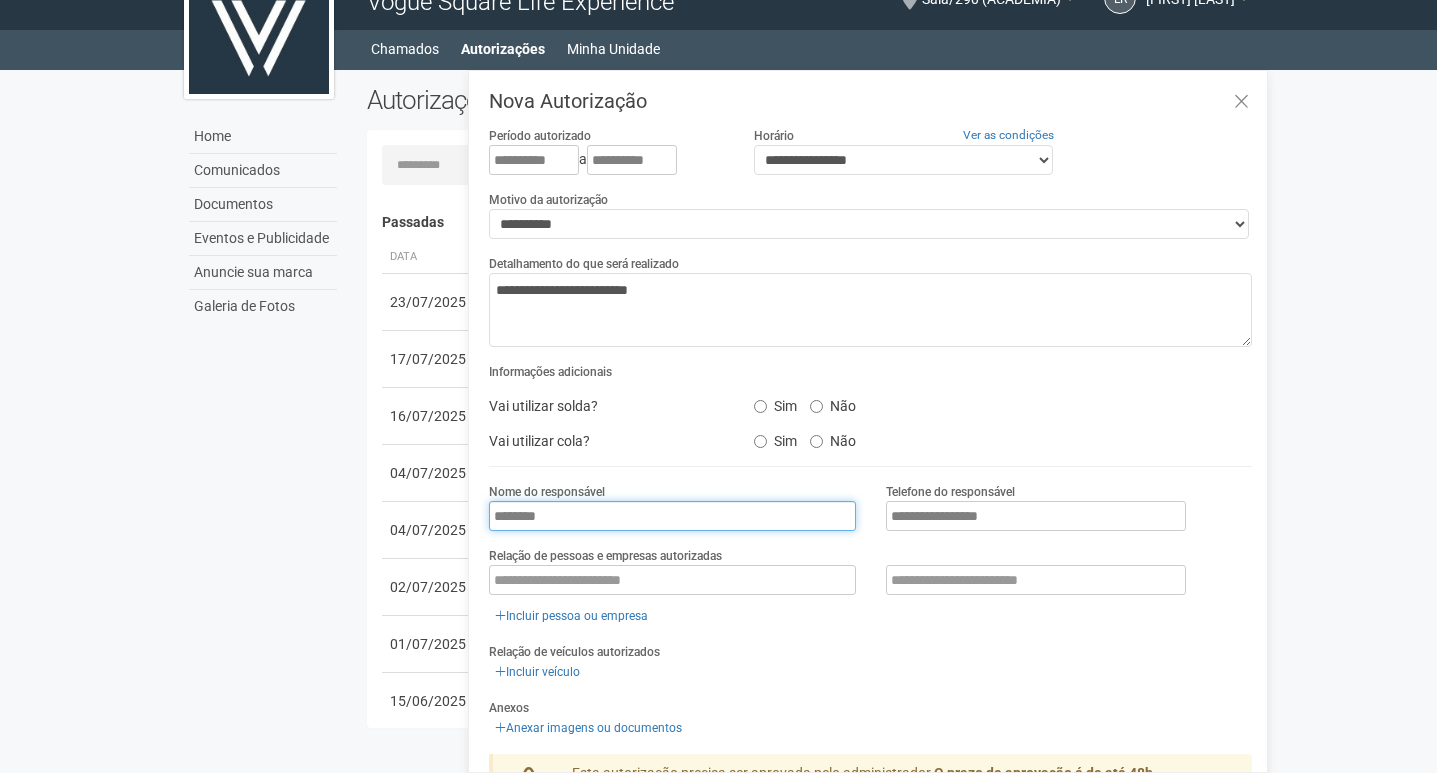 click on "*******" at bounding box center (672, 516) 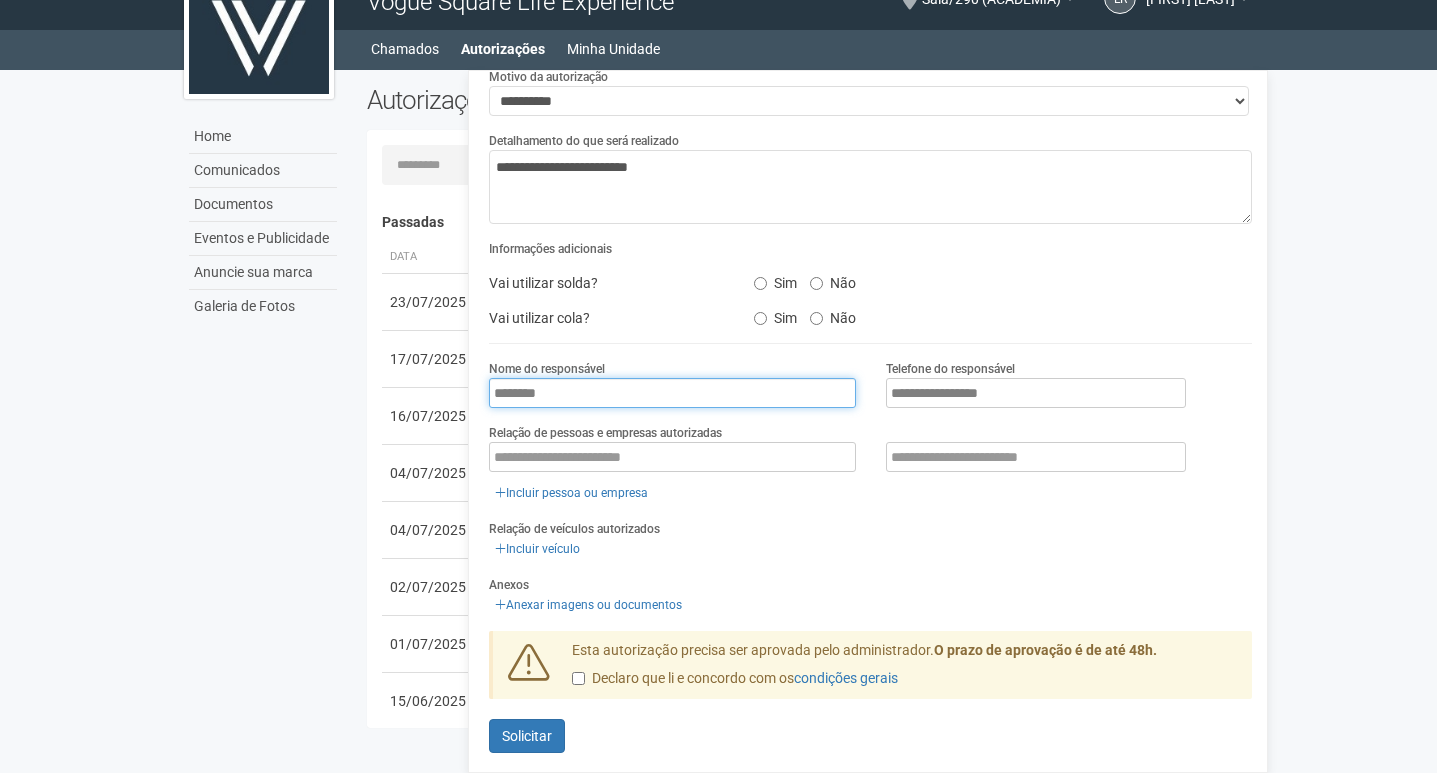 scroll, scrollTop: 129, scrollLeft: 0, axis: vertical 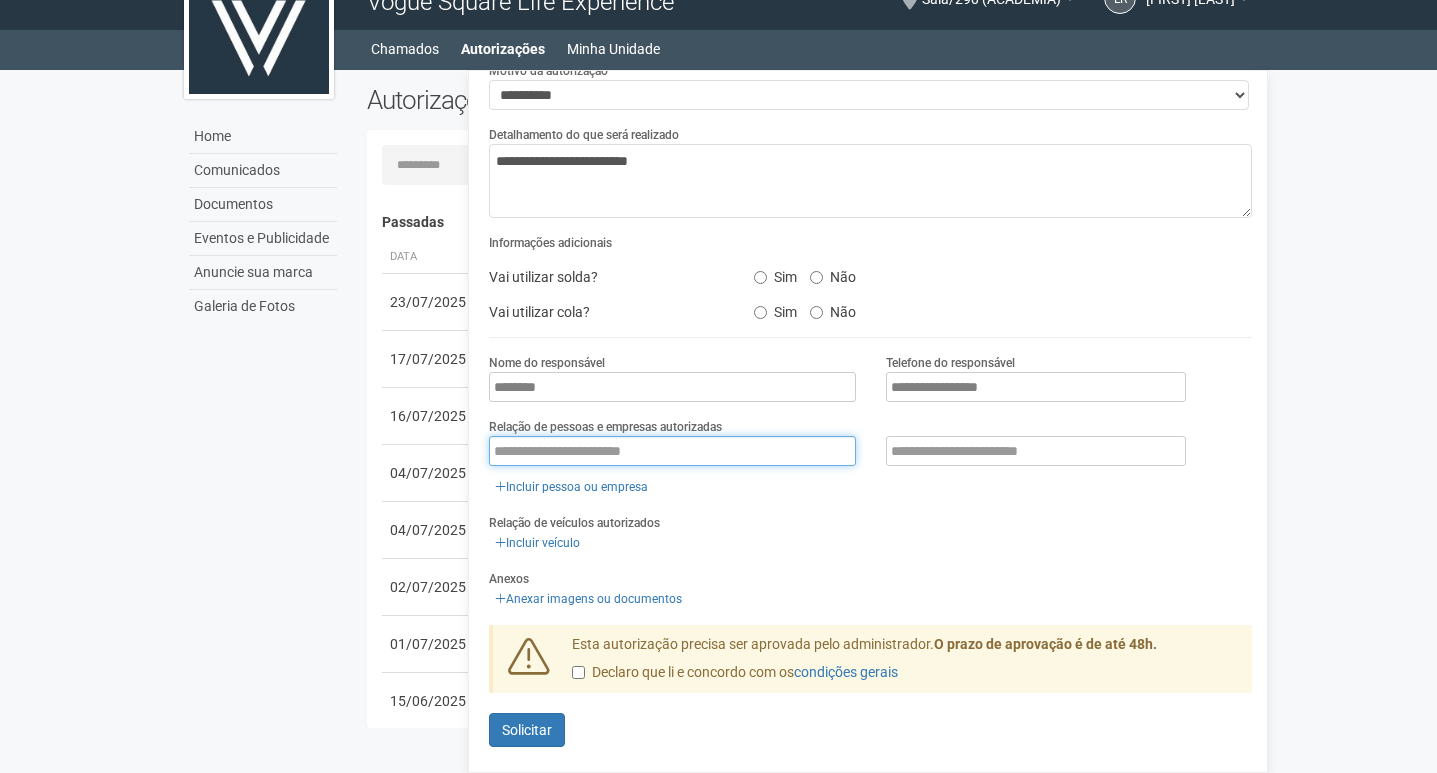 click at bounding box center [672, 451] 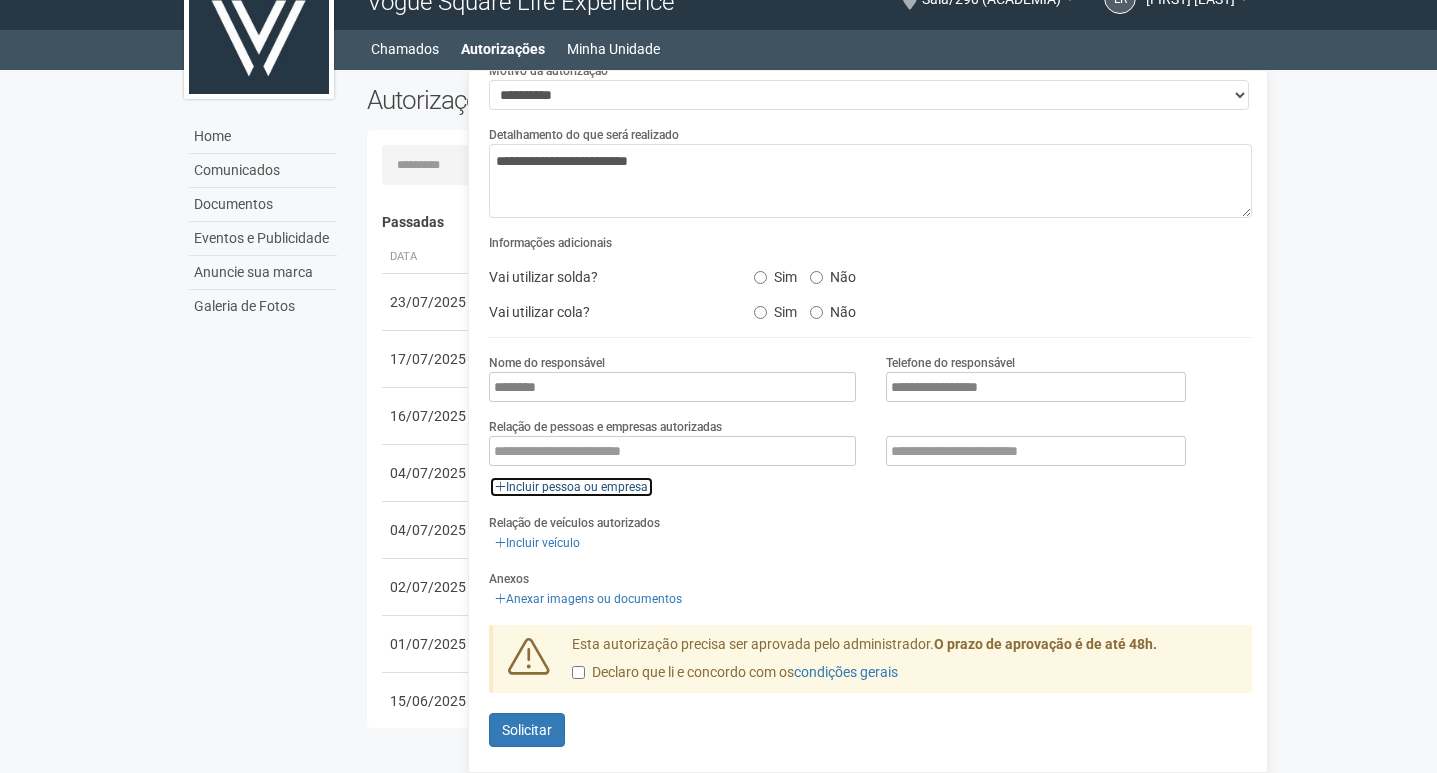 click on "Incluir pessoa ou empresa" at bounding box center [571, 487] 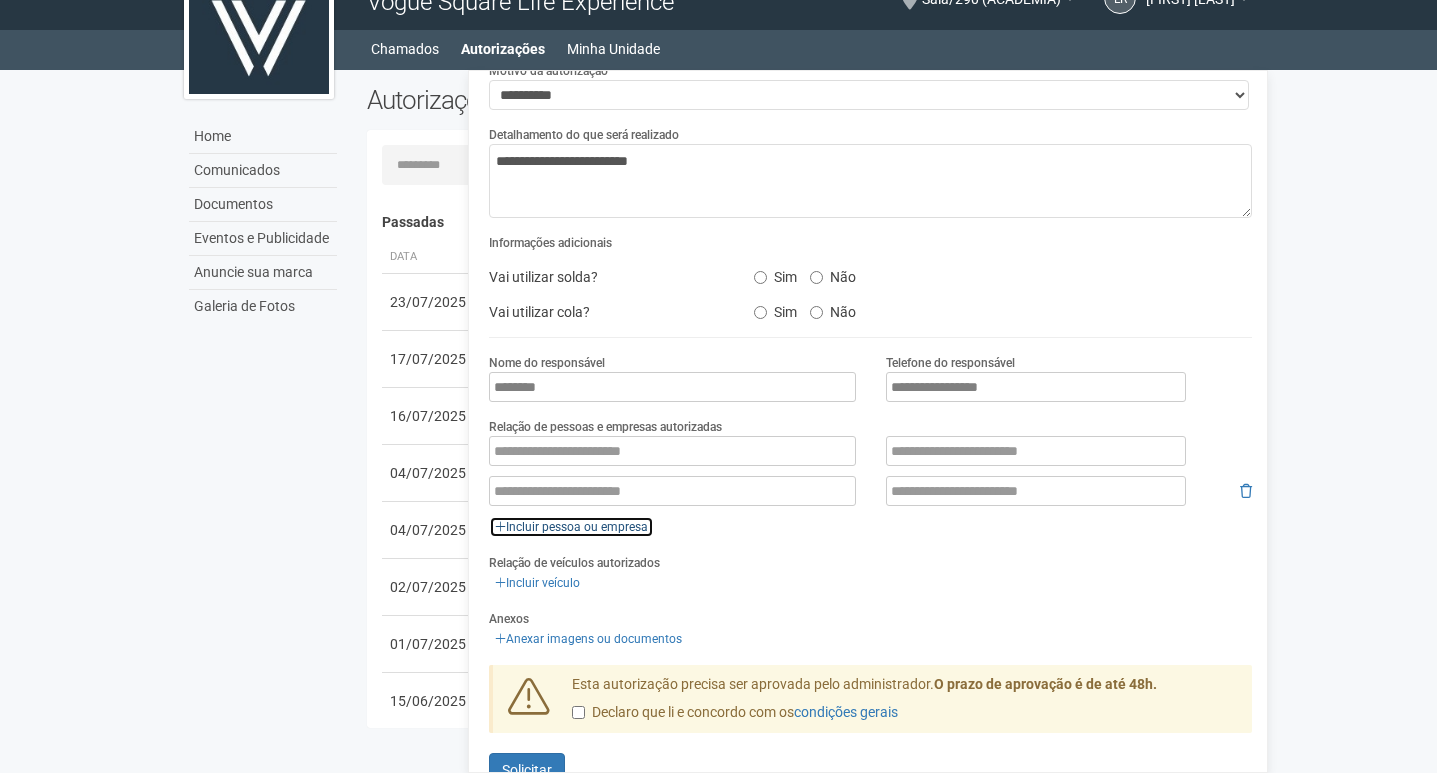 click on "Incluir pessoa ou empresa" at bounding box center [571, 527] 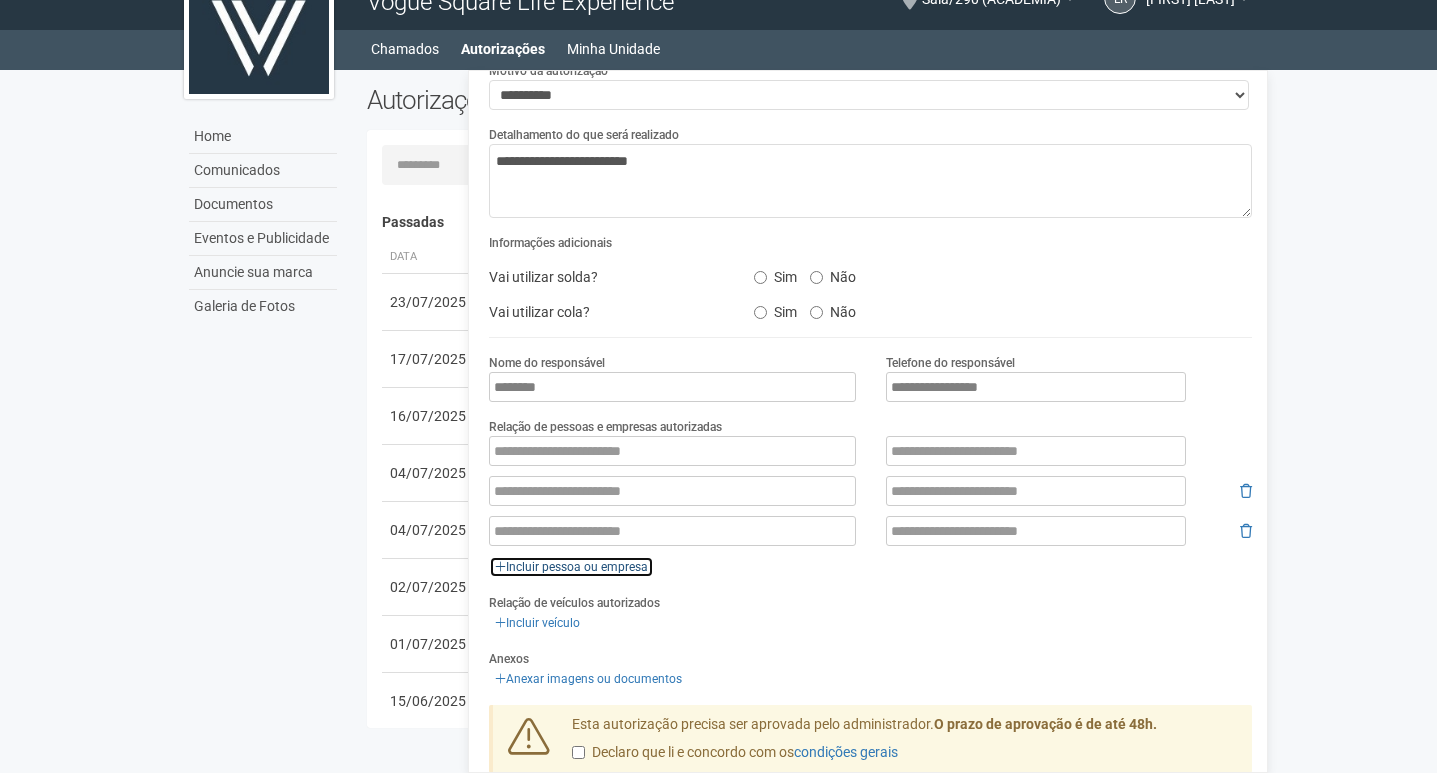 click on "Incluir pessoa ou empresa" at bounding box center [571, 567] 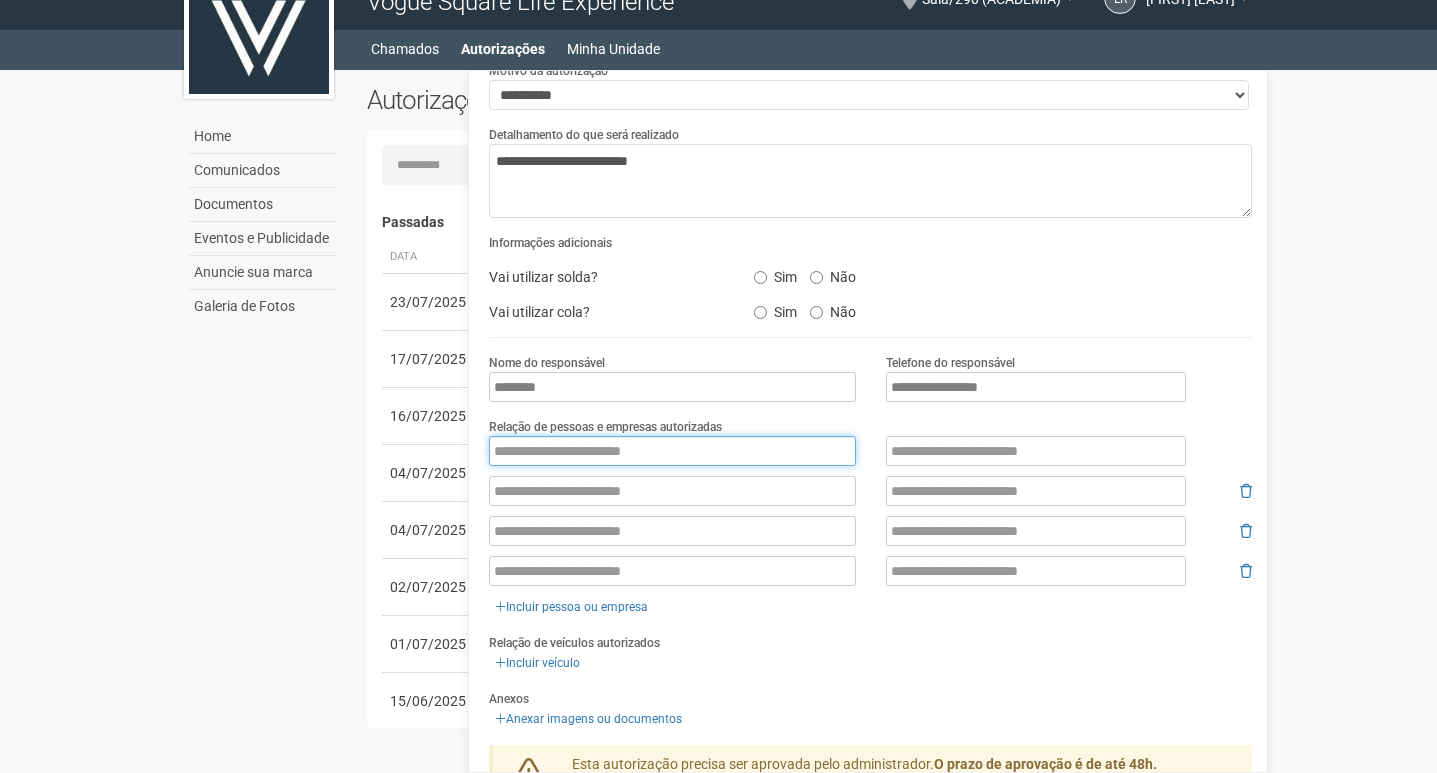 click at bounding box center (672, 451) 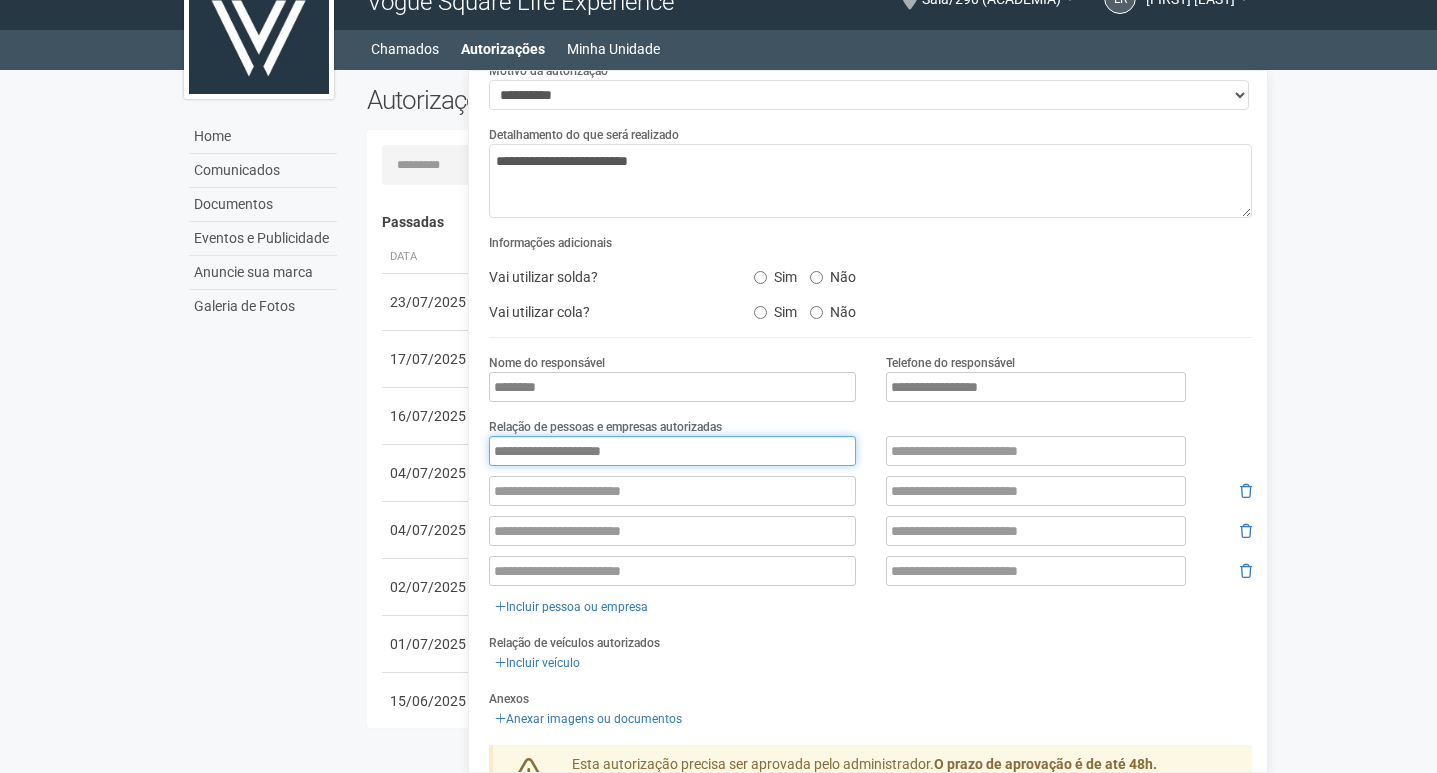 type on "**********" 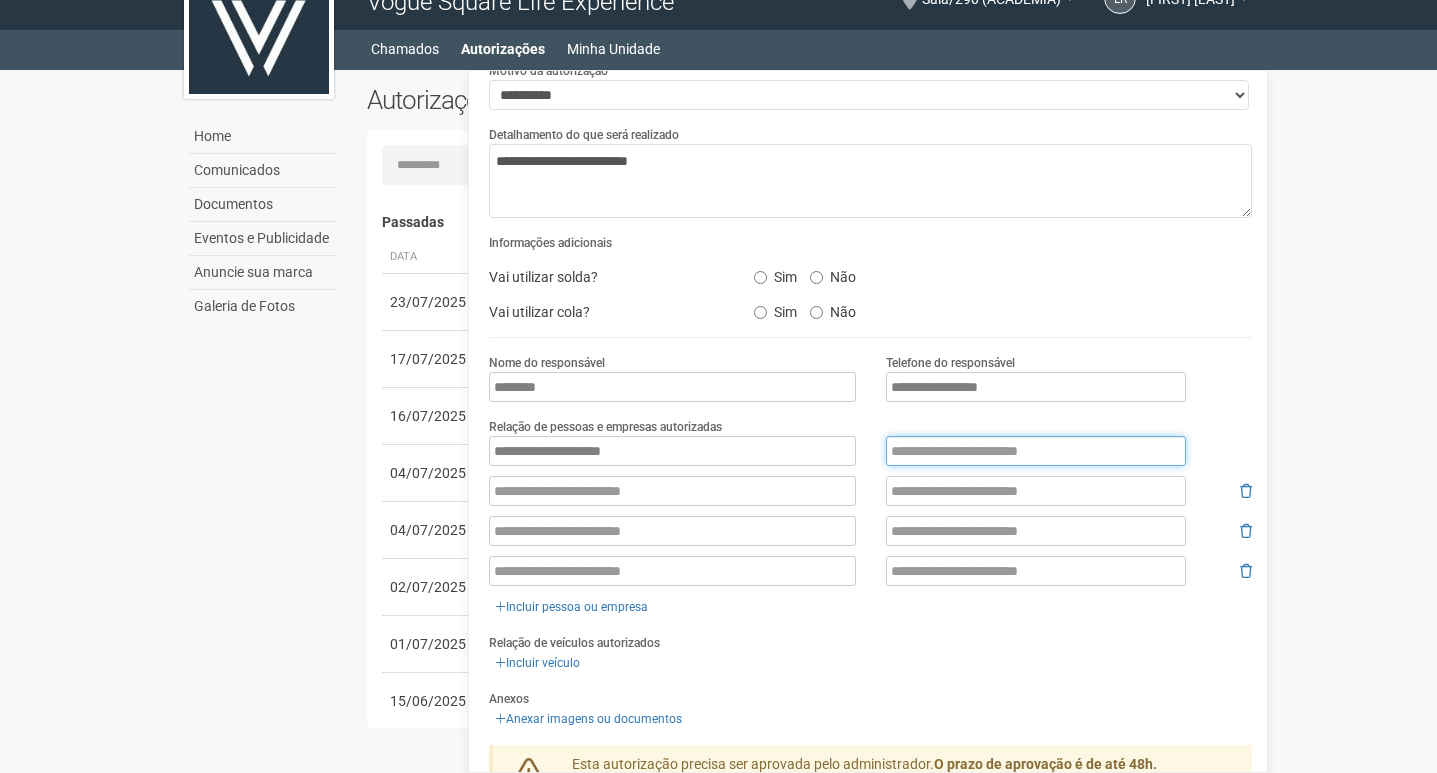 click at bounding box center [1036, 451] 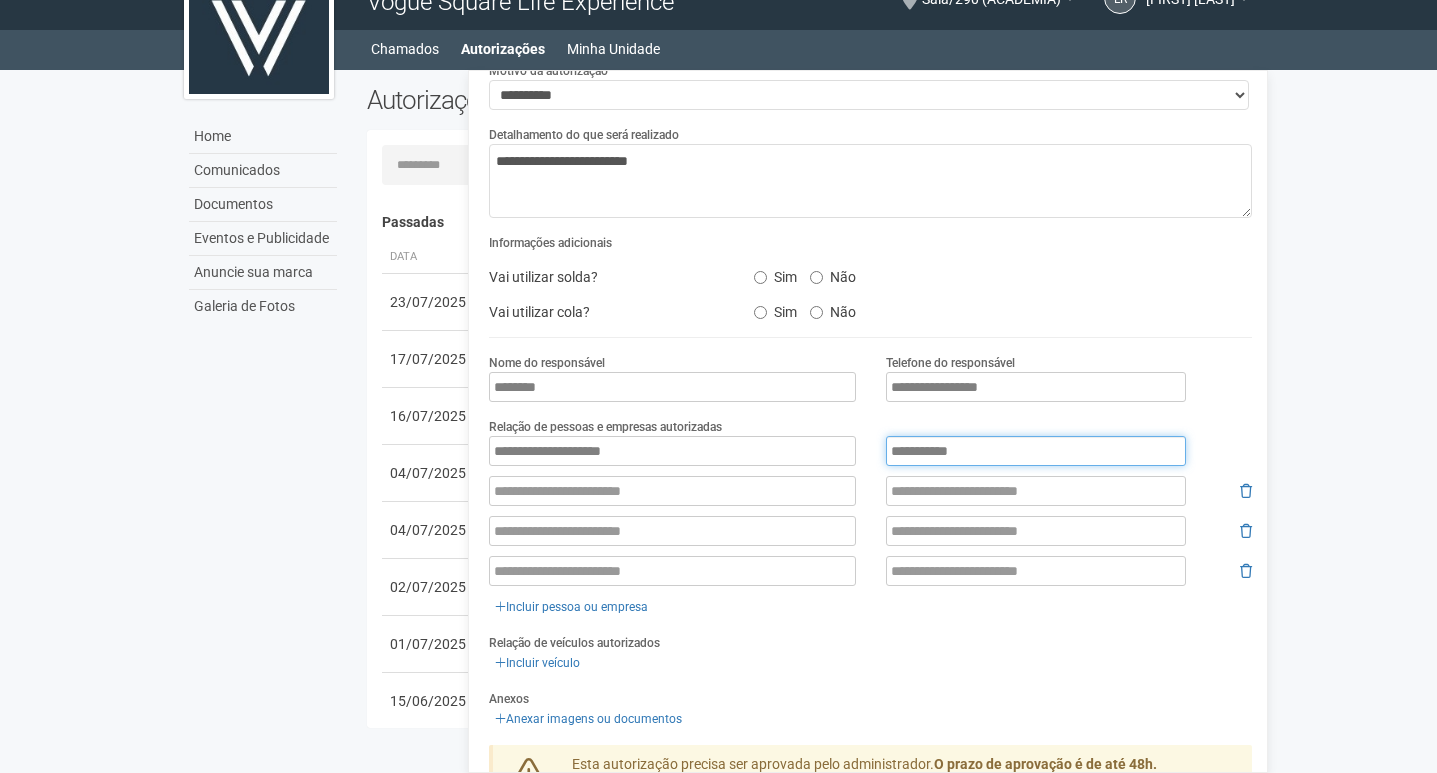 click on "**********" at bounding box center [1036, 451] 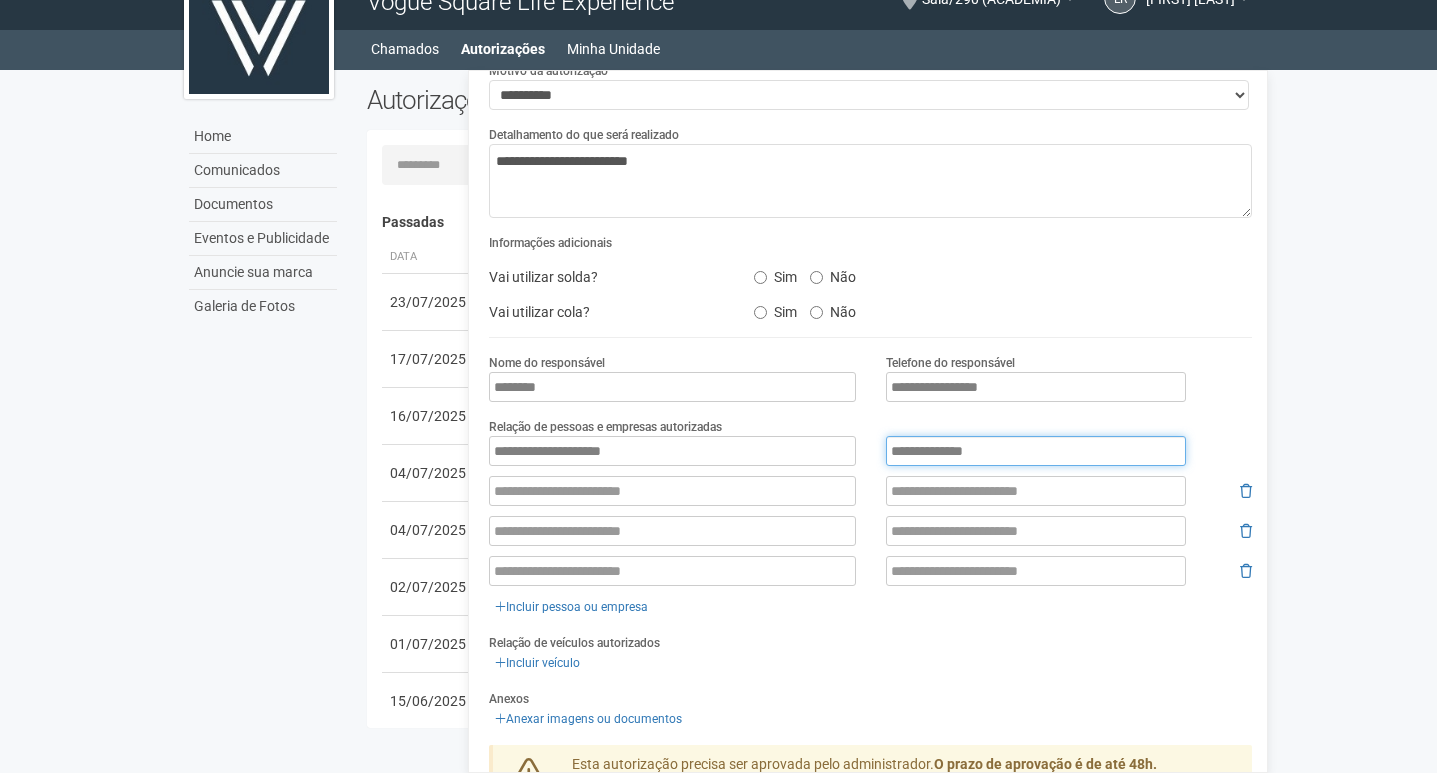 type on "**********" 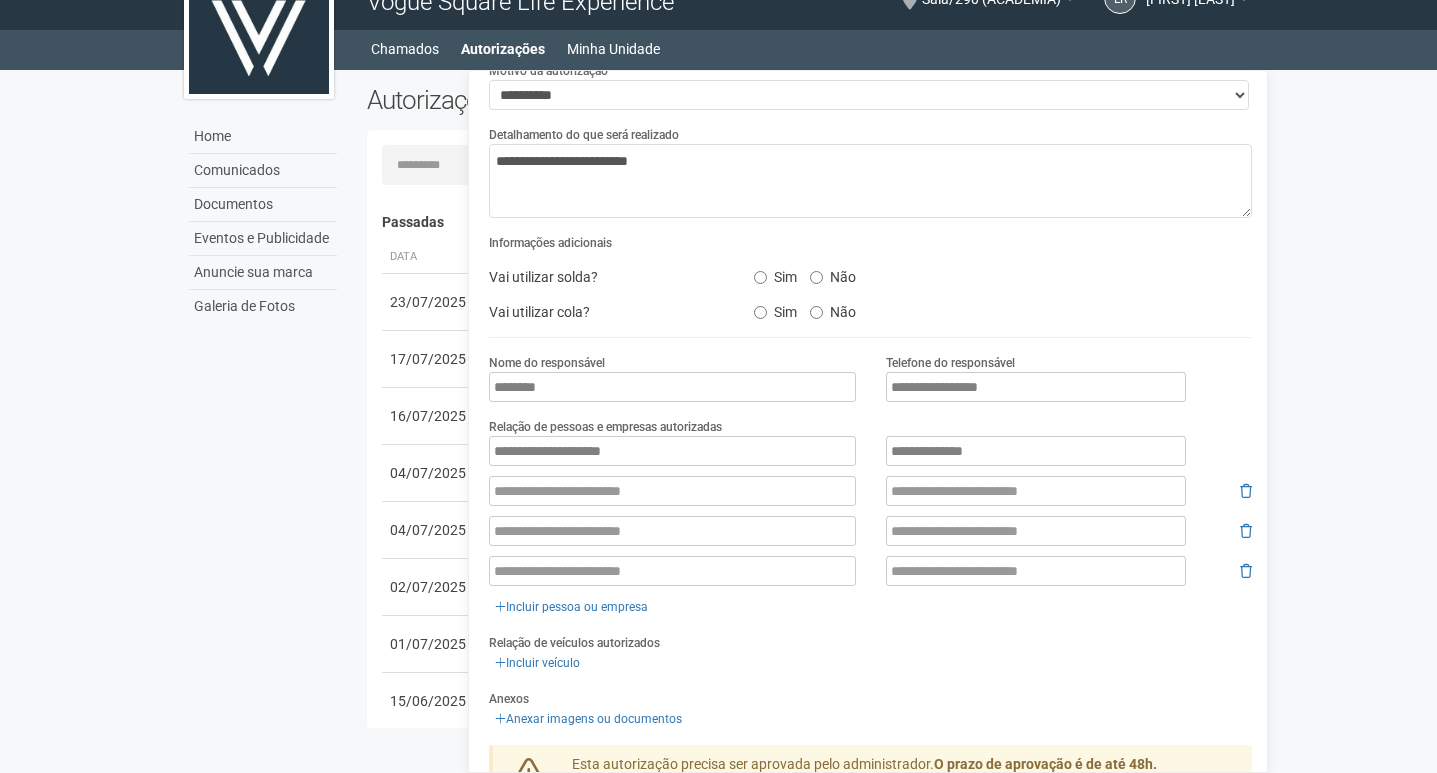 click on "Relação de pessoas e empresas autorizadas
[MASKED]
[MASKED]
Incluir pessoa ou empresa" at bounding box center (870, 517) 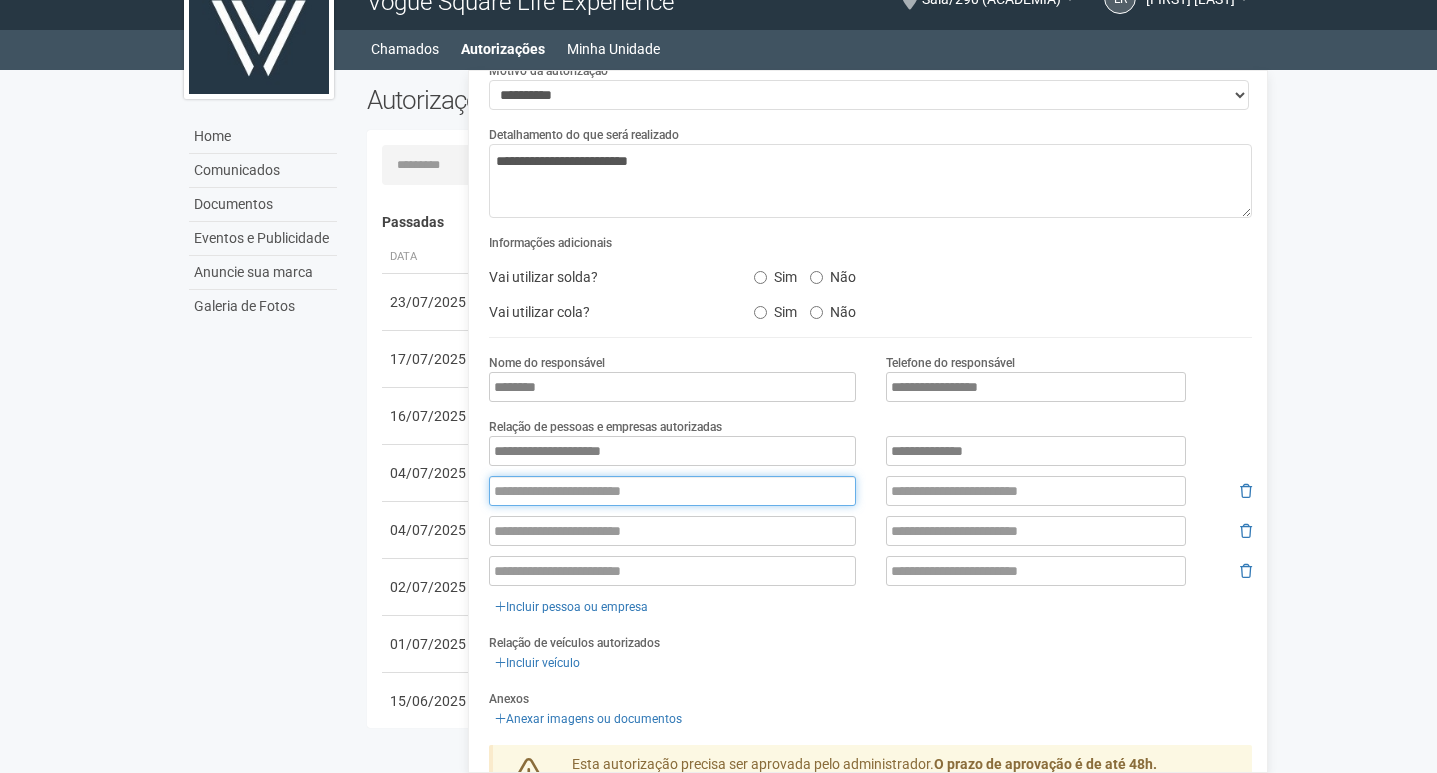 click at bounding box center [672, 491] 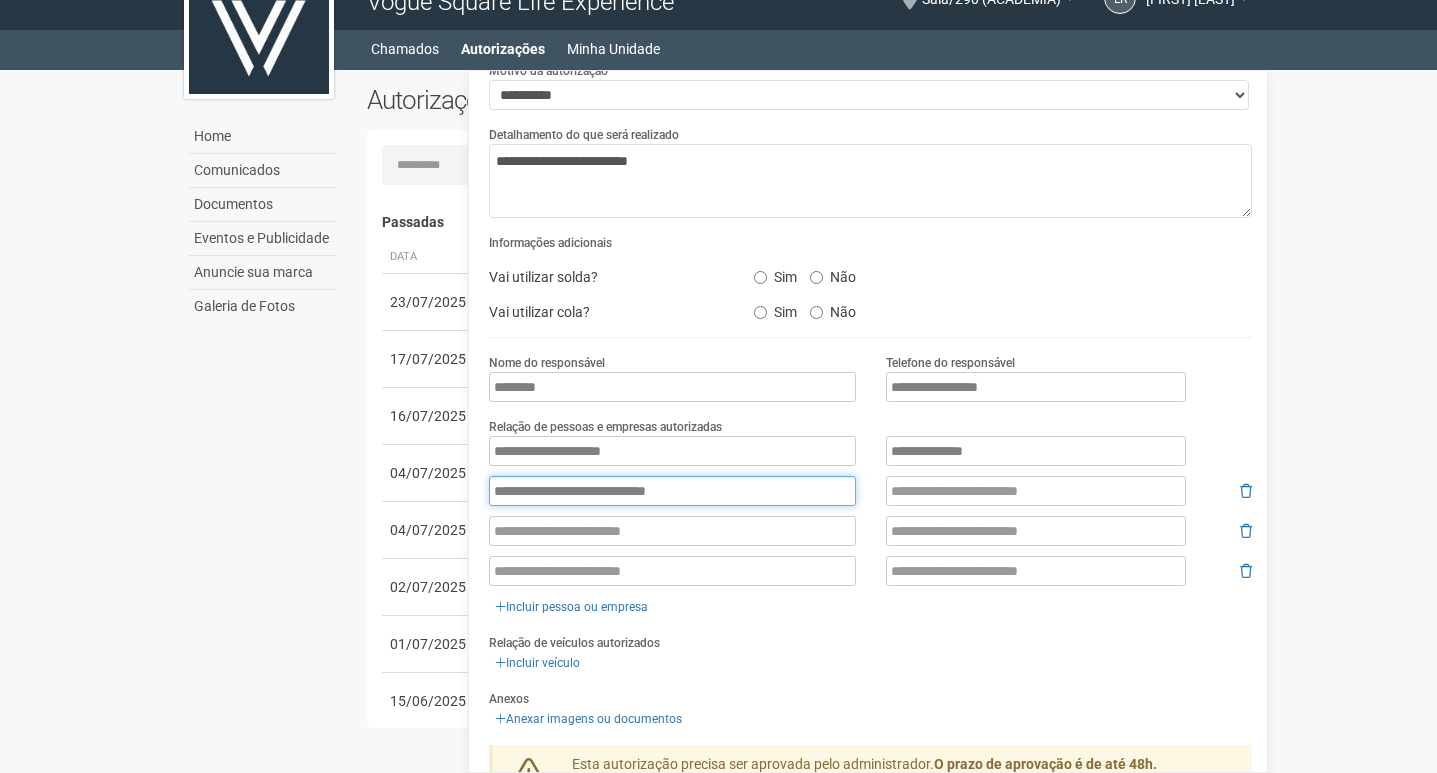 type on "**********" 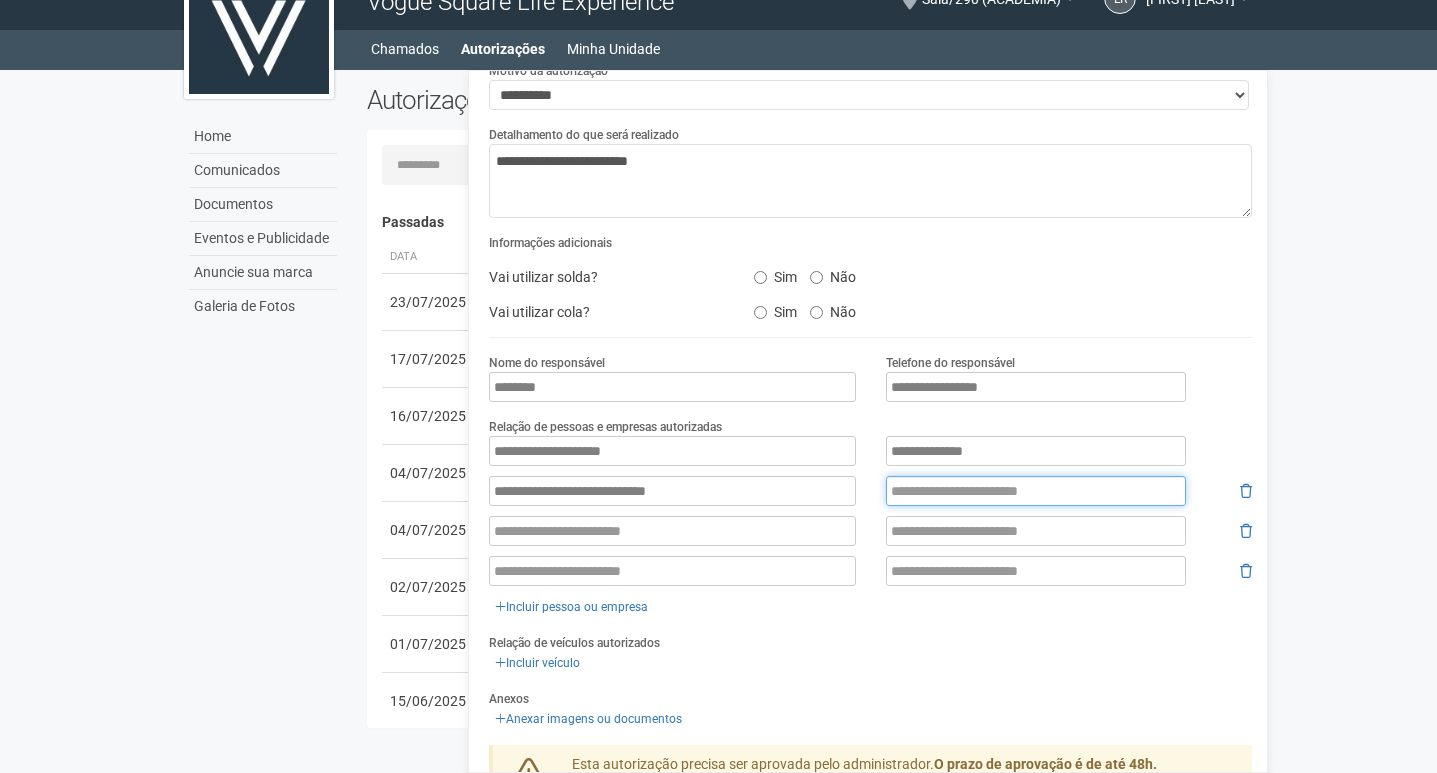 click at bounding box center [1036, 491] 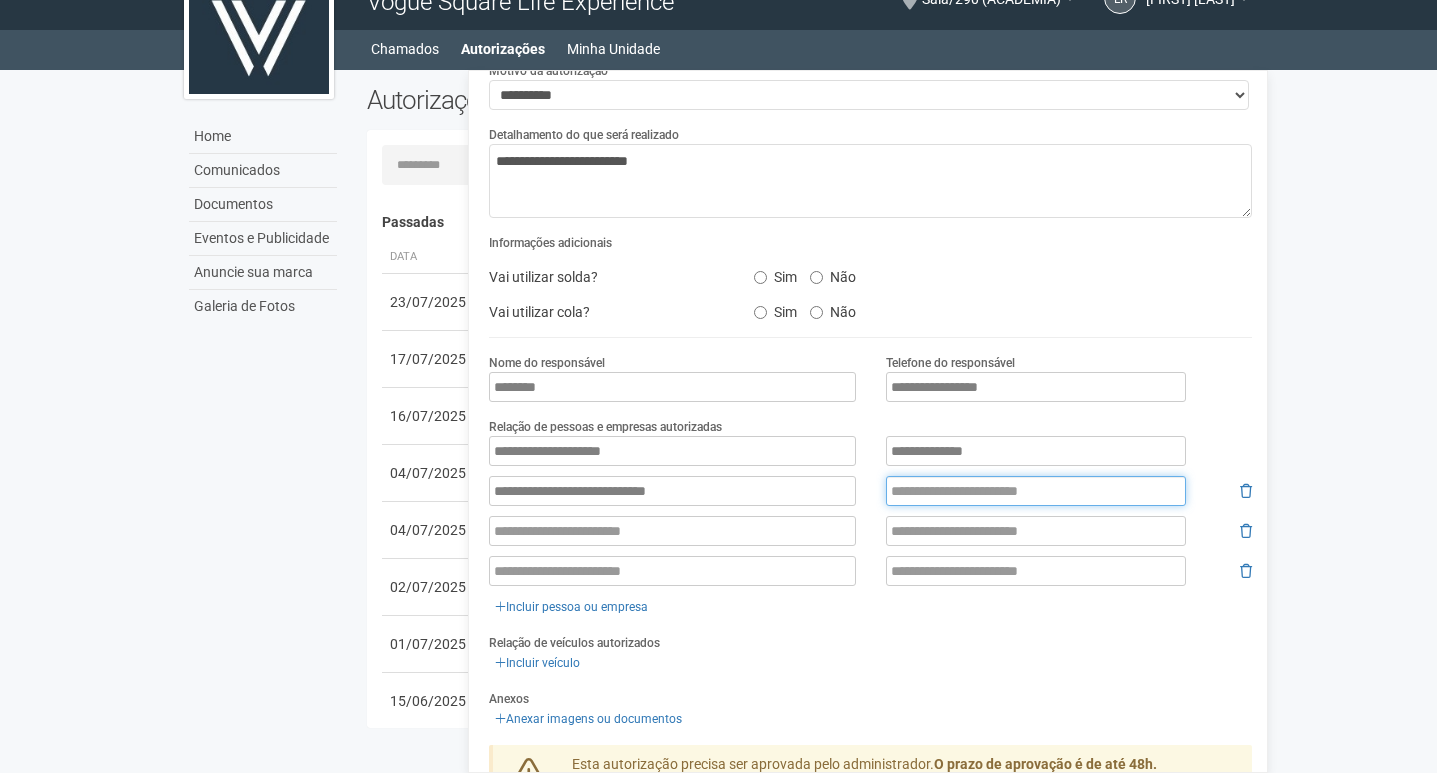 paste on "**********" 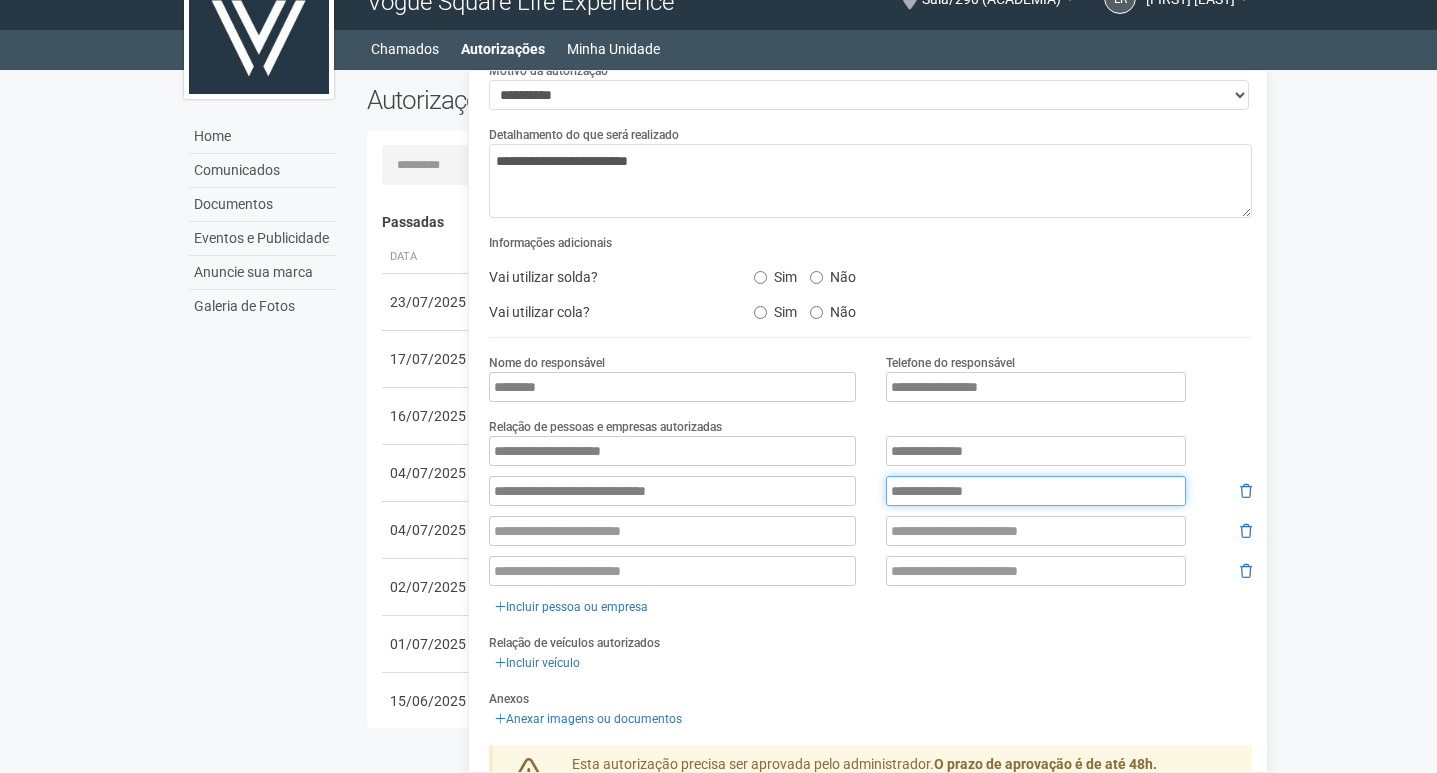 type on "**********" 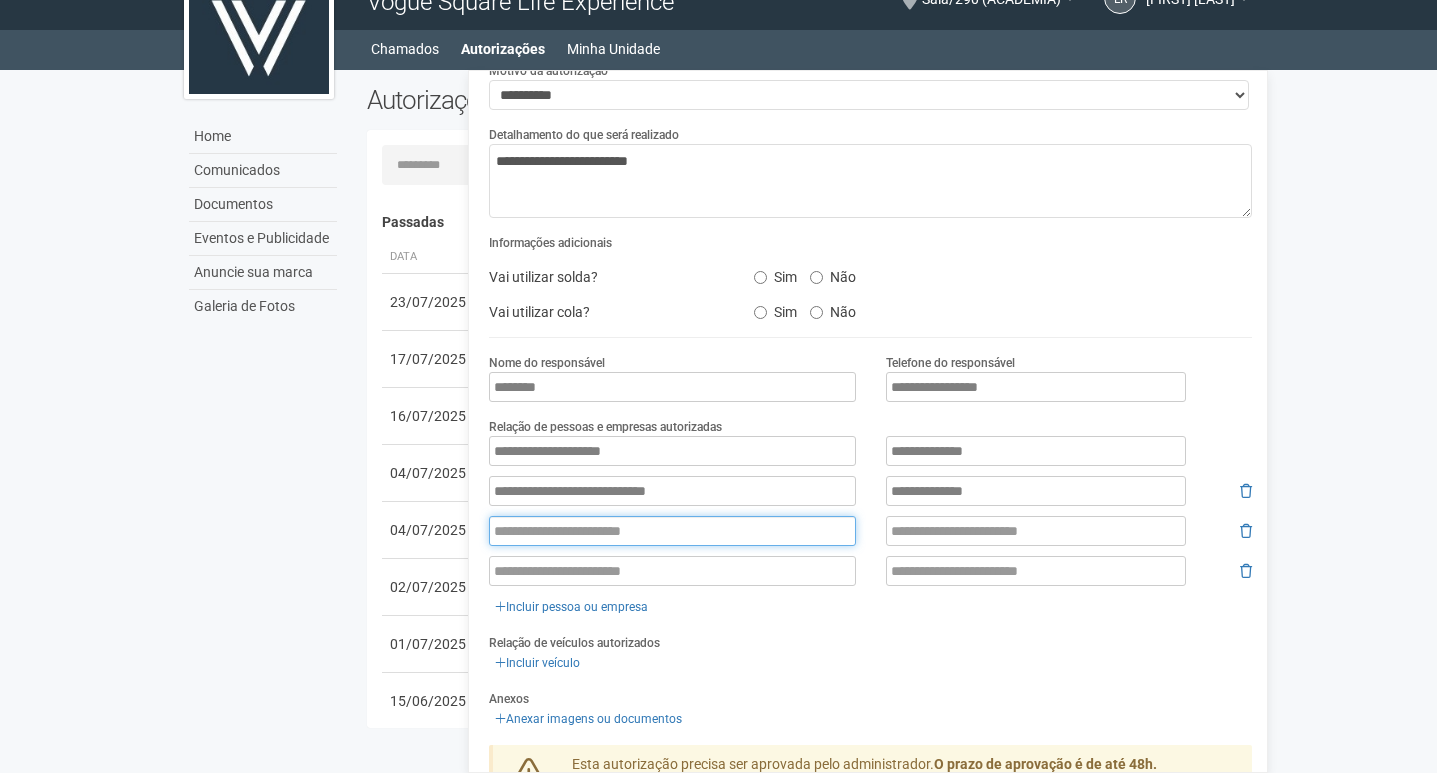 click at bounding box center [672, 531] 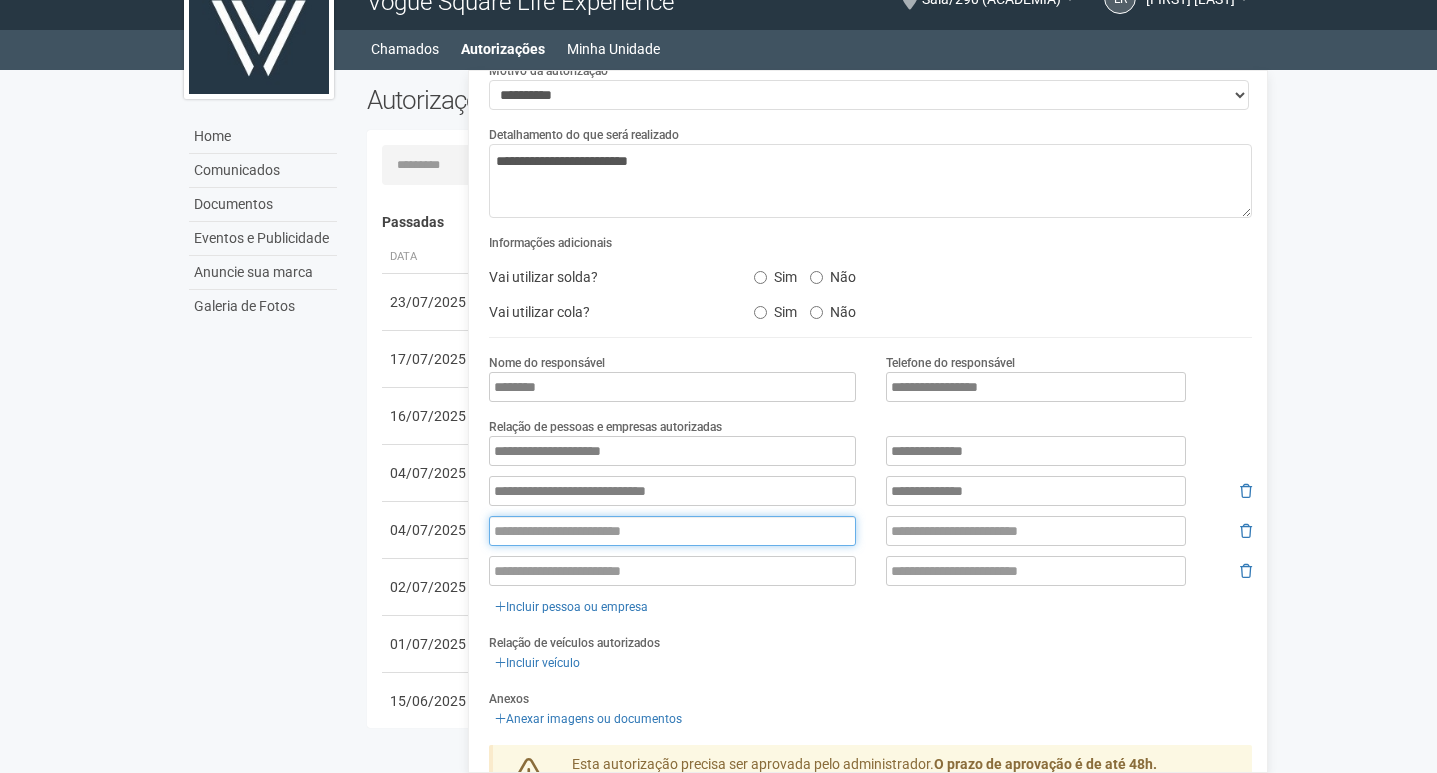 paste on "**********" 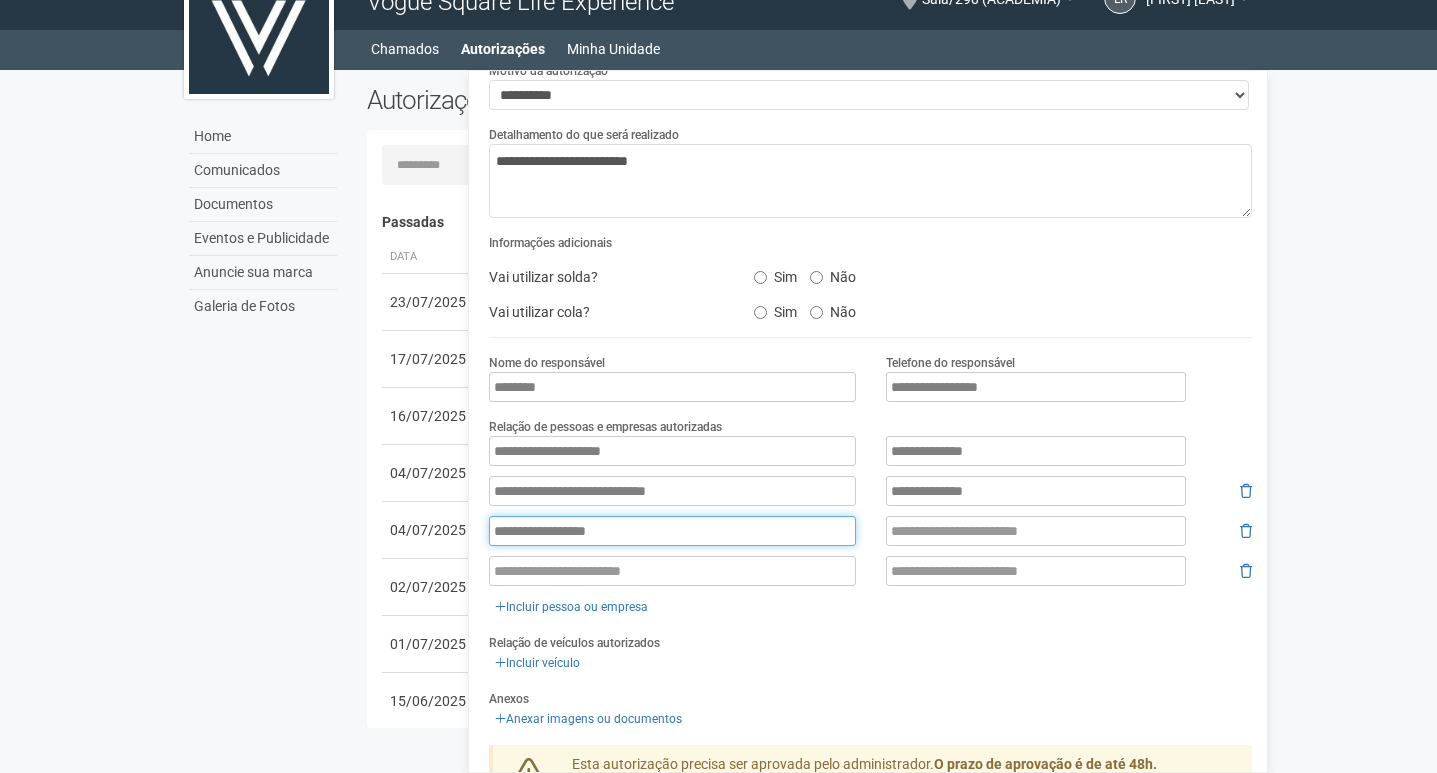 type on "**********" 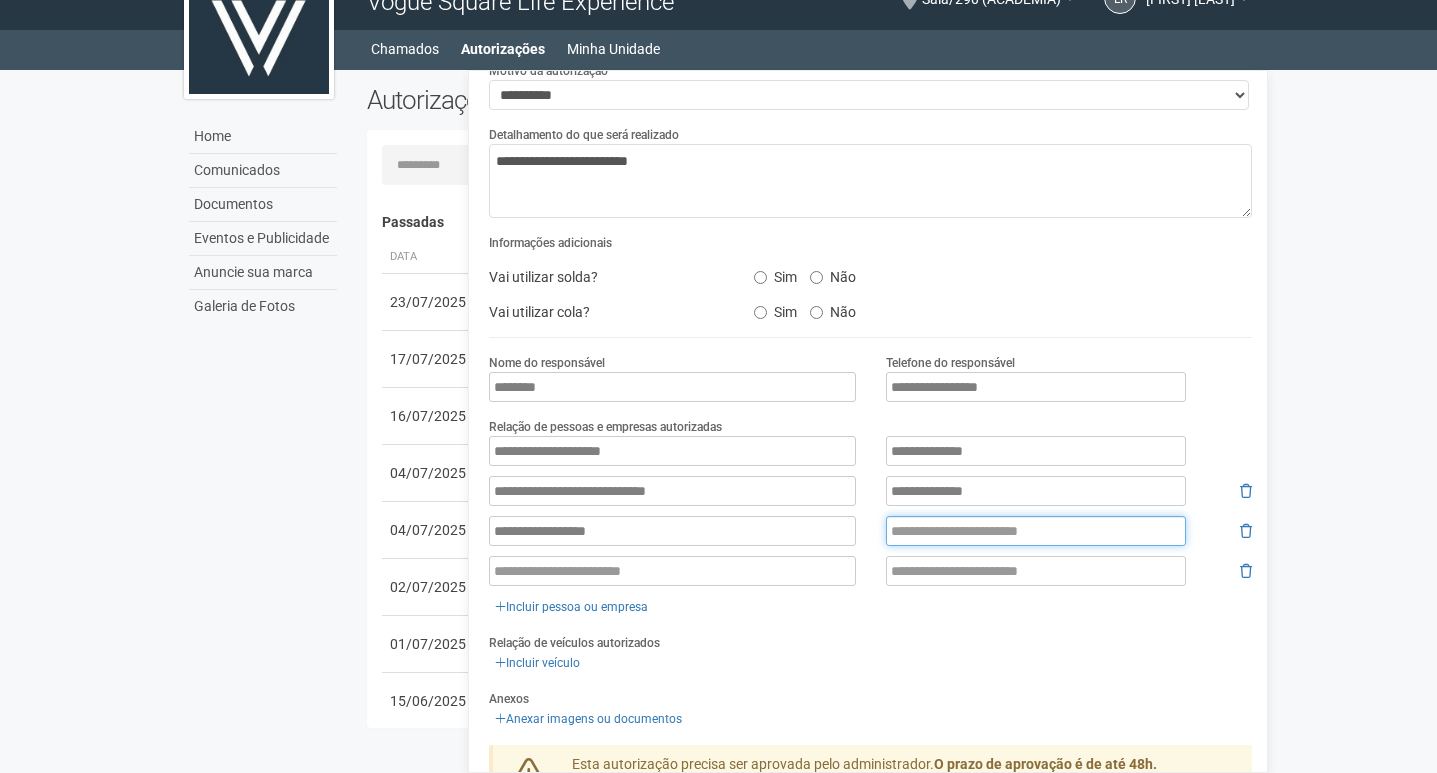 click at bounding box center [1036, 531] 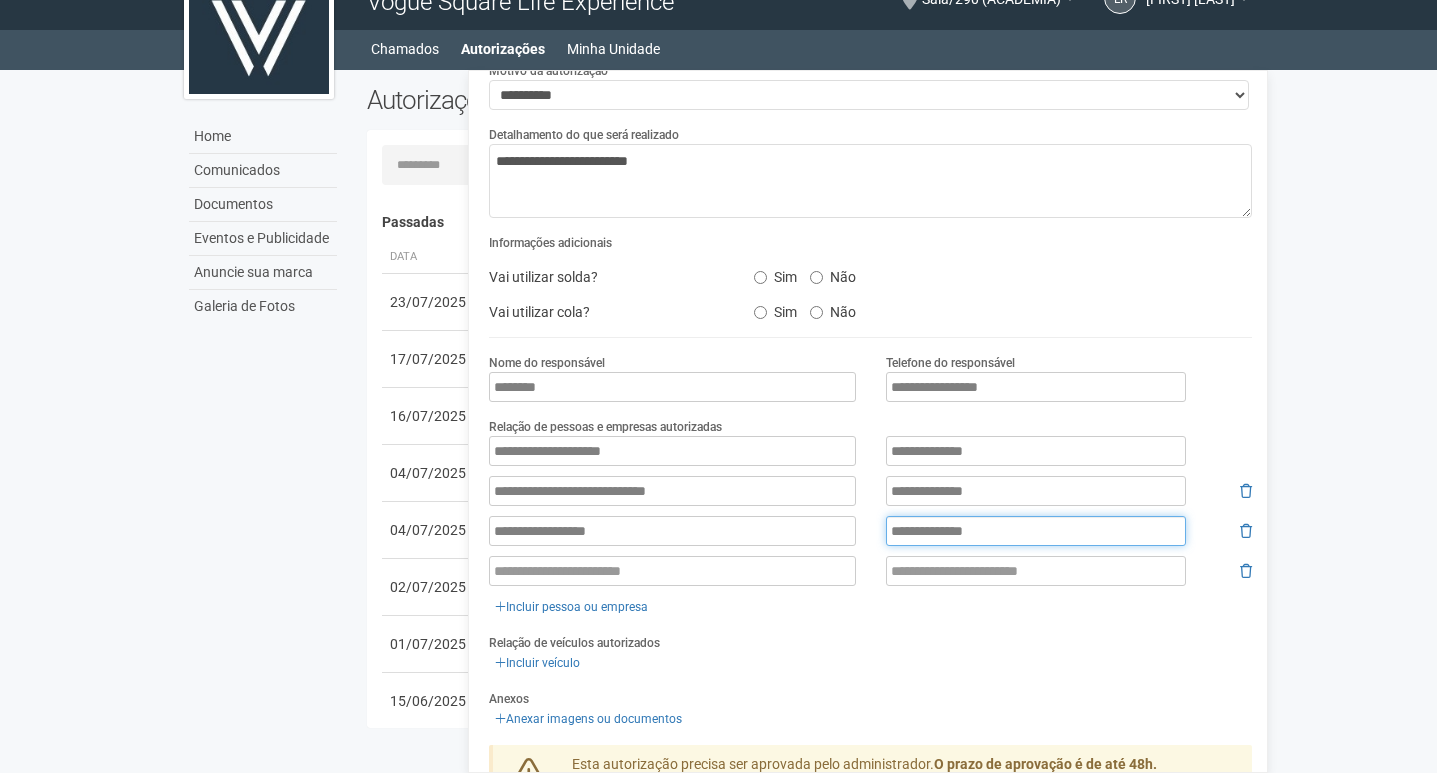 type on "**********" 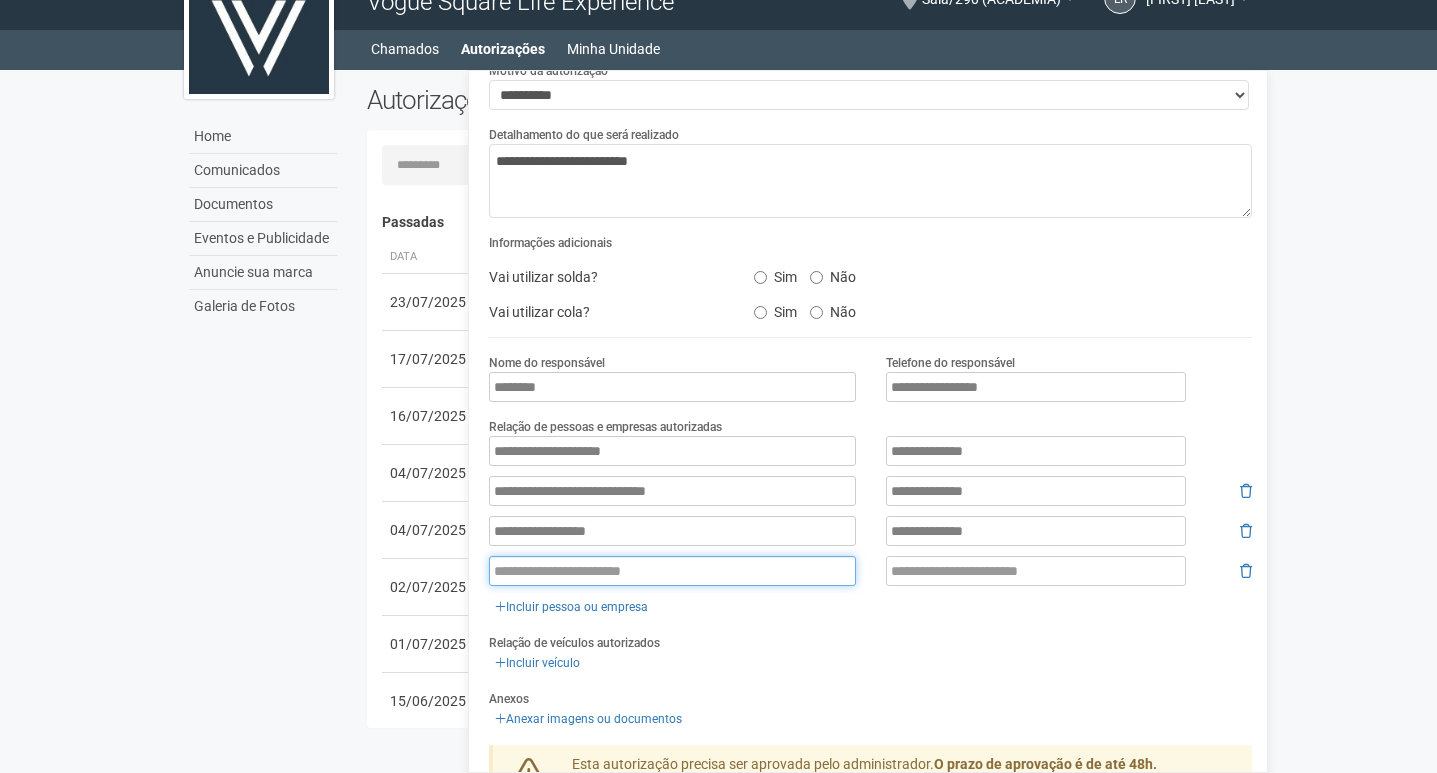 drag, startPoint x: 790, startPoint y: 567, endPoint x: 841, endPoint y: 307, distance: 264.9547 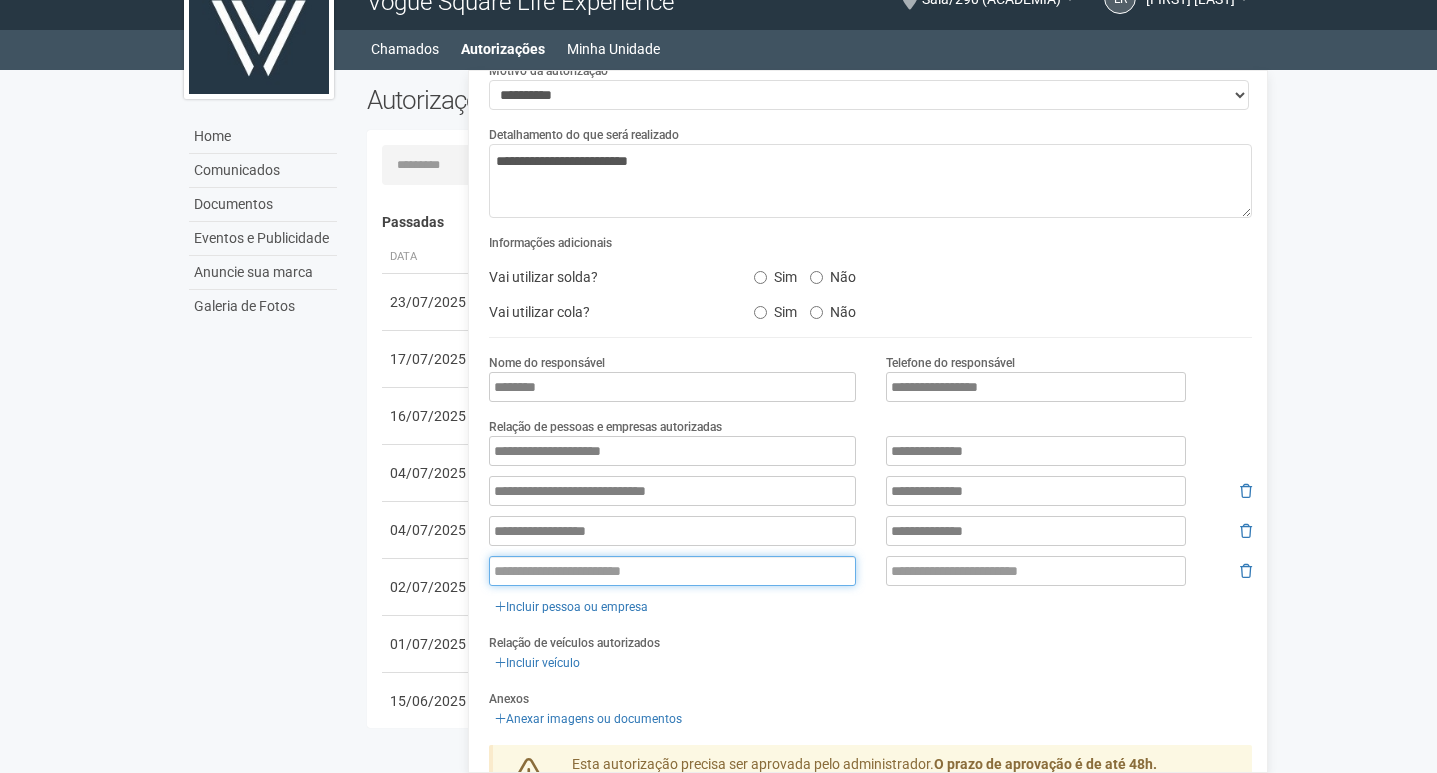 paste on "**********" 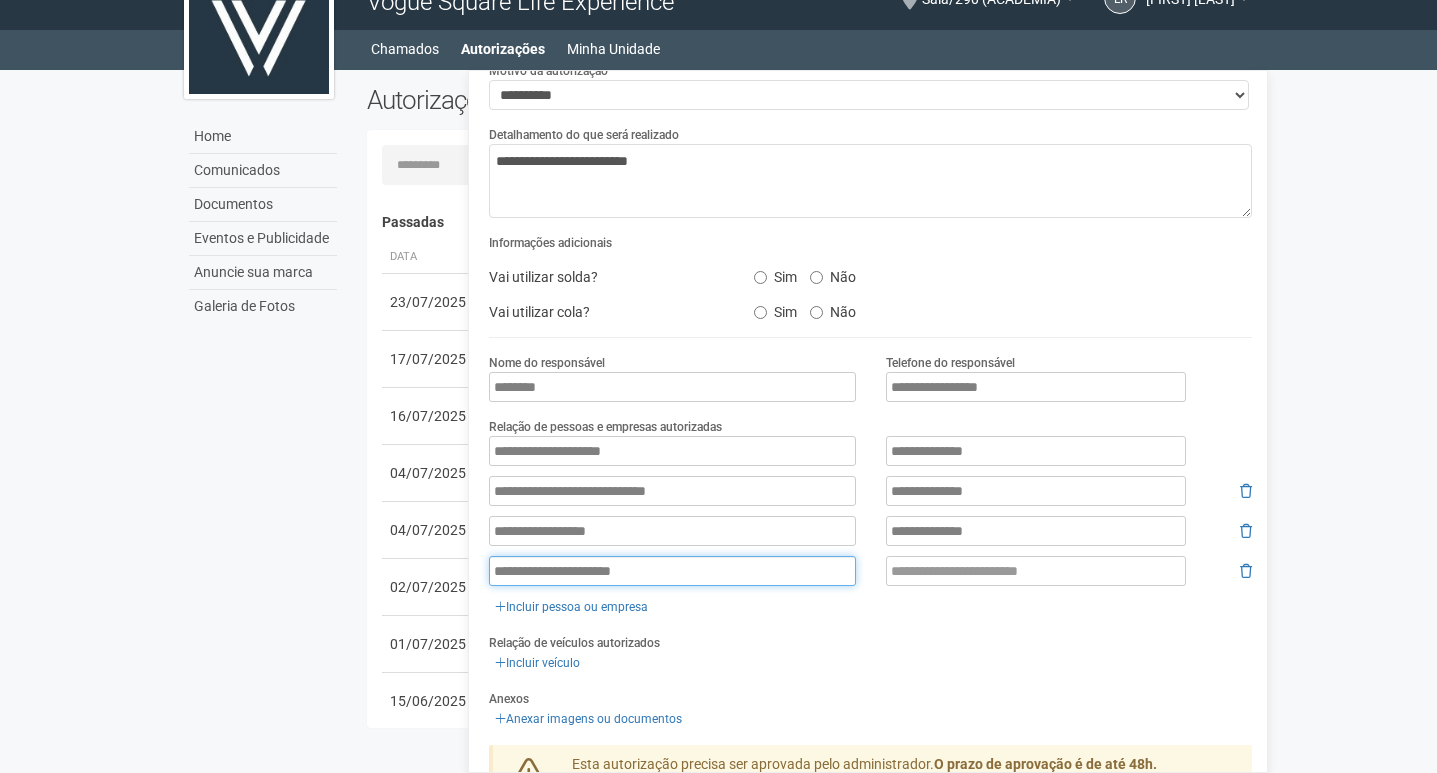 type on "**********" 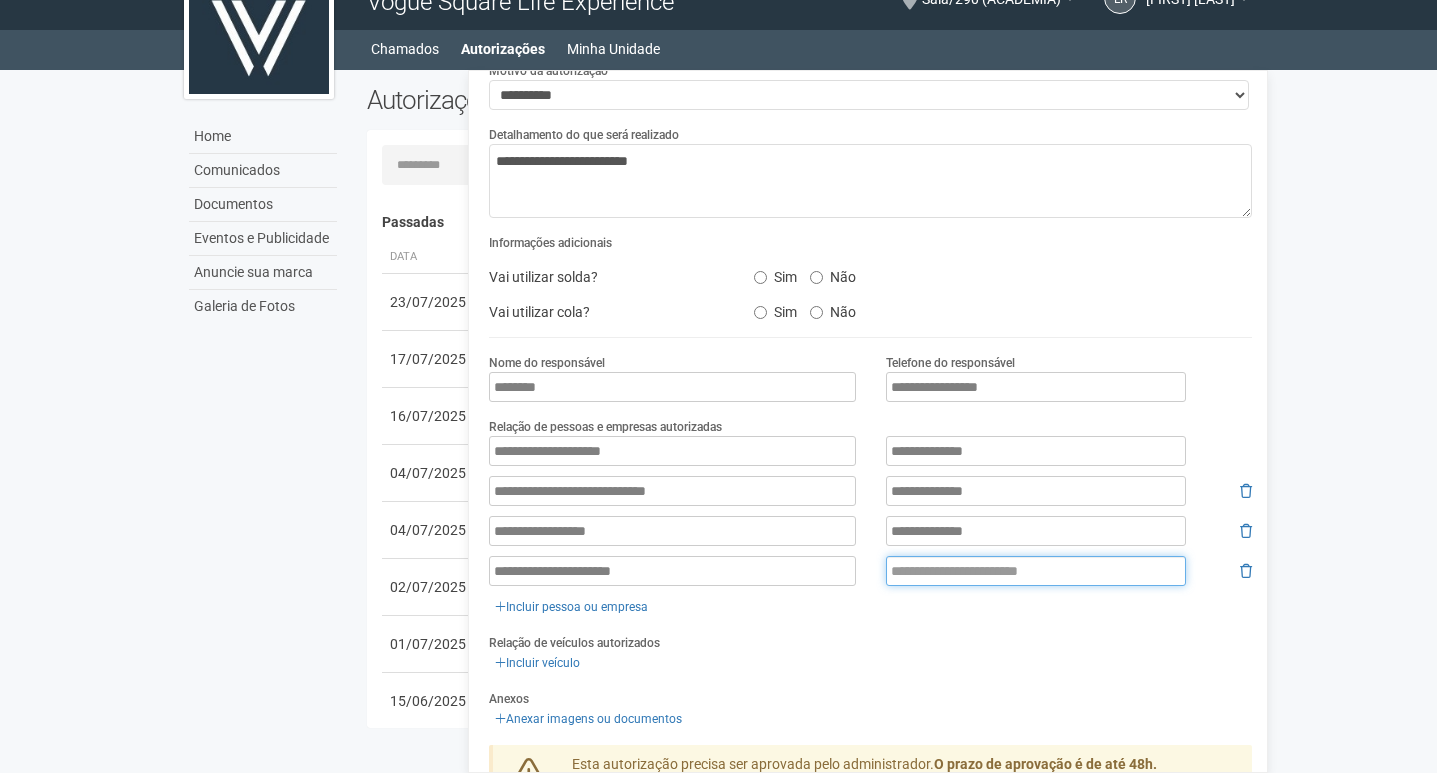 click at bounding box center [1036, 571] 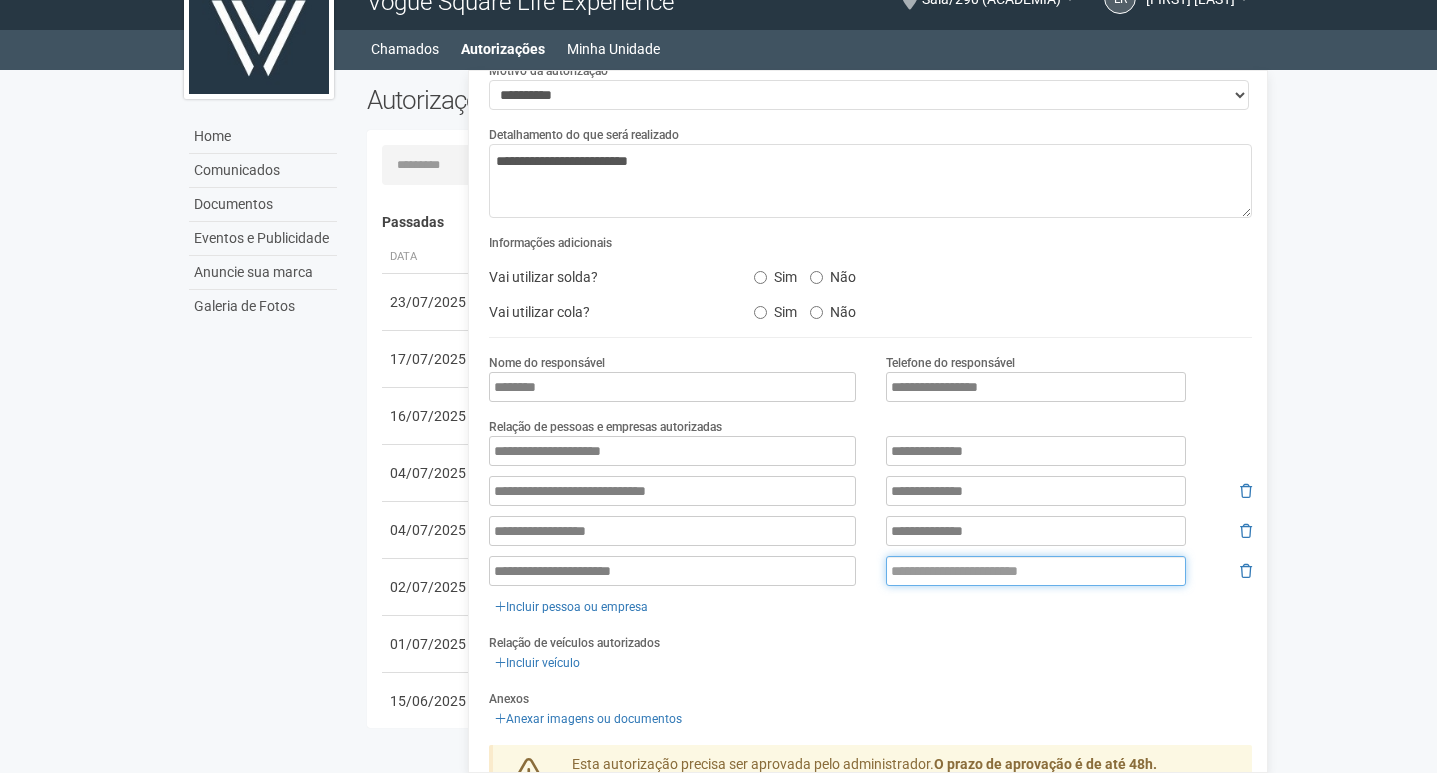 paste on "**********" 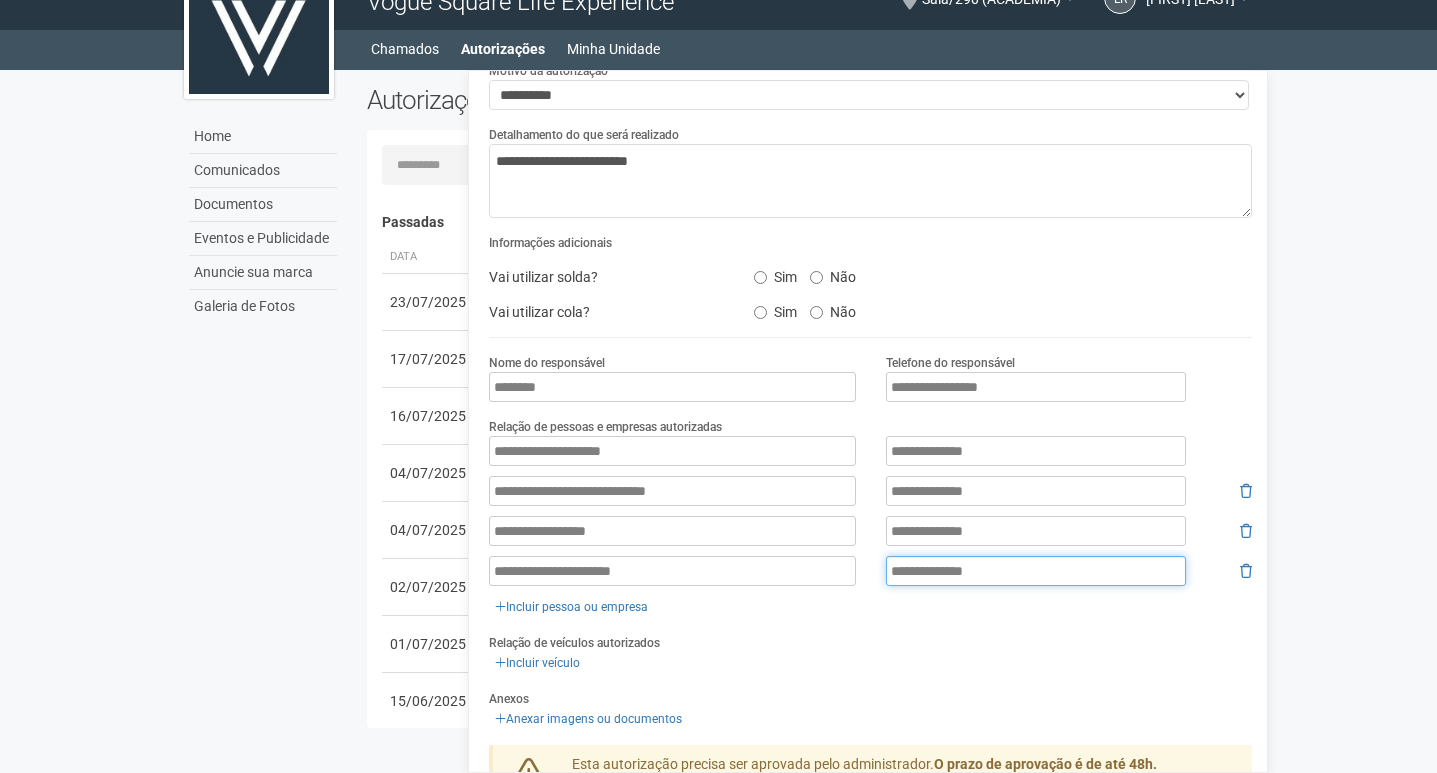 type on "**********" 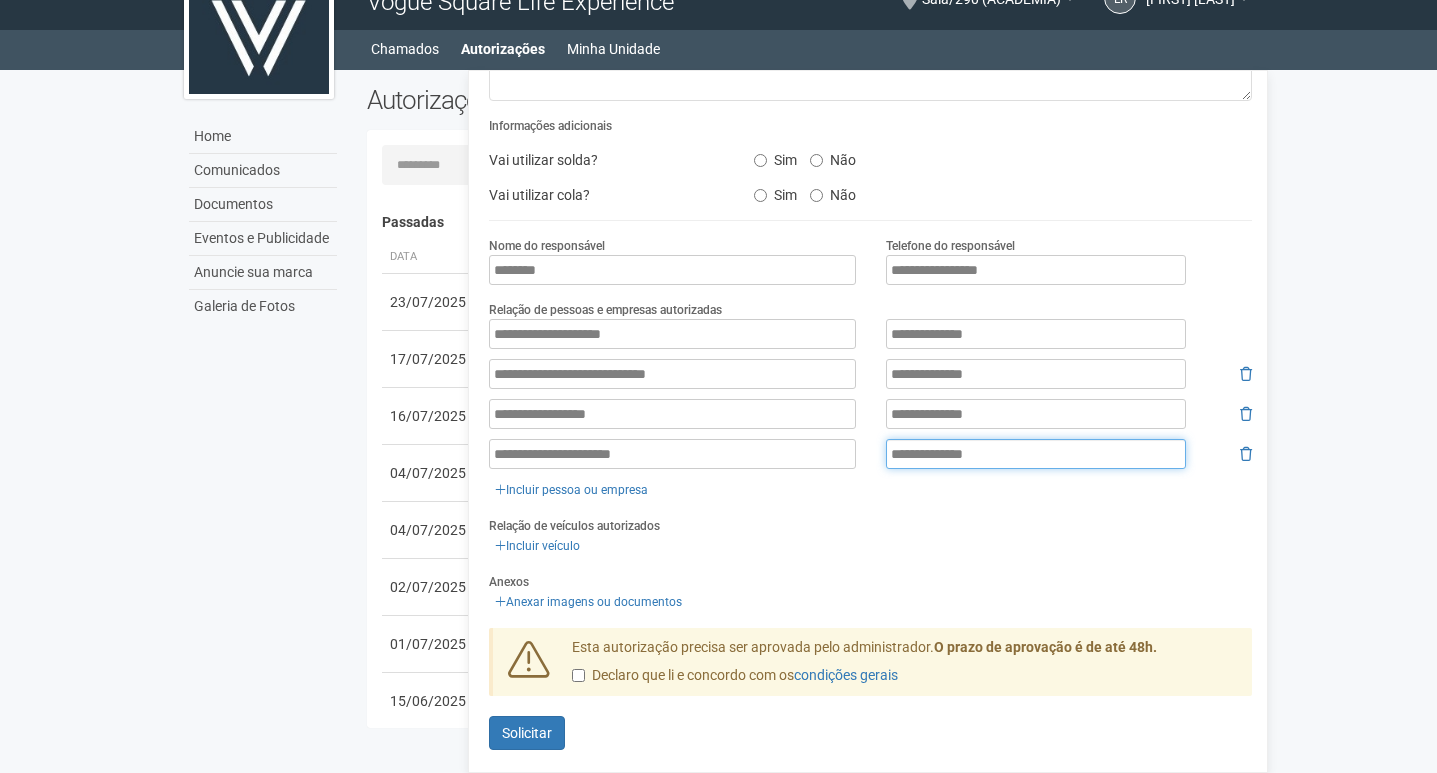 scroll, scrollTop: 249, scrollLeft: 0, axis: vertical 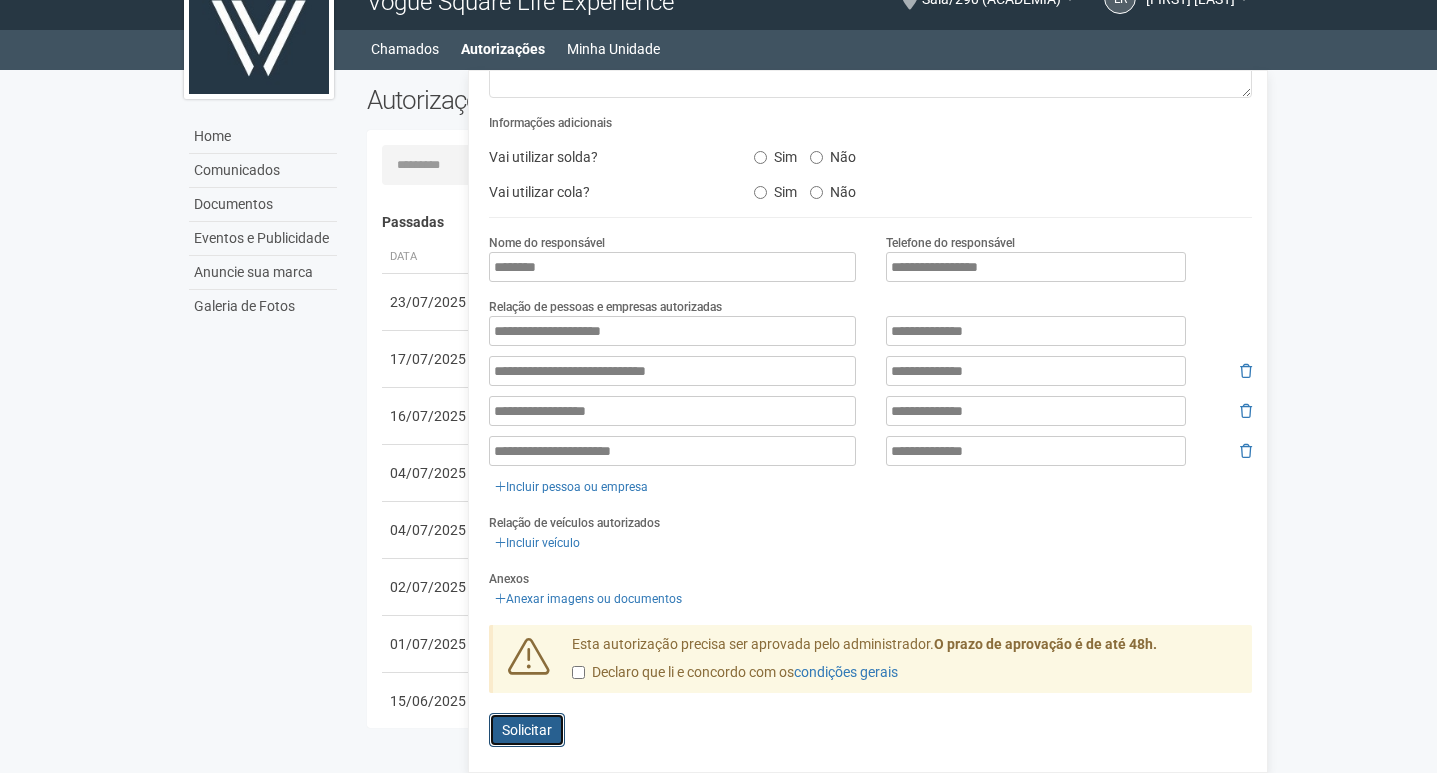 click on "Solicitar" at bounding box center (527, 730) 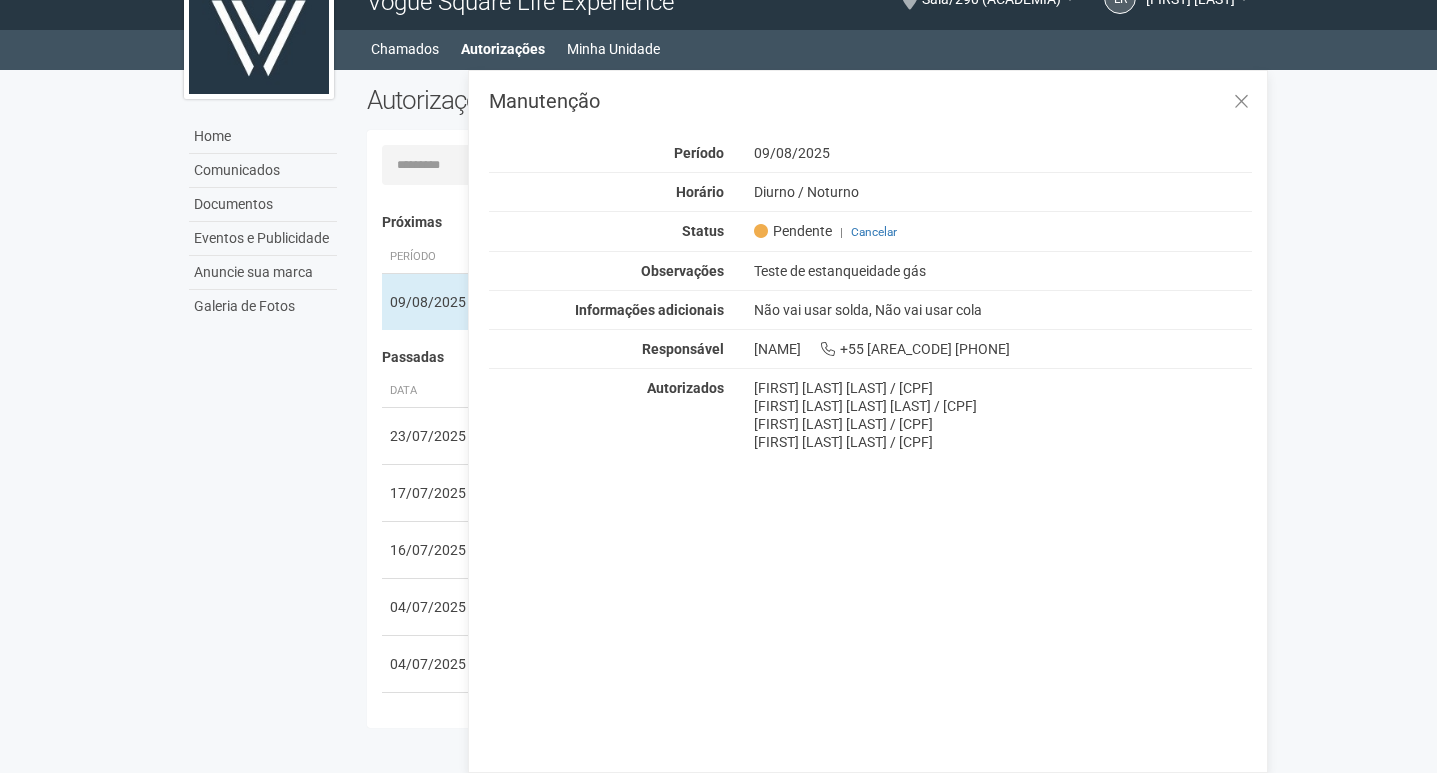 scroll, scrollTop: 0, scrollLeft: 0, axis: both 